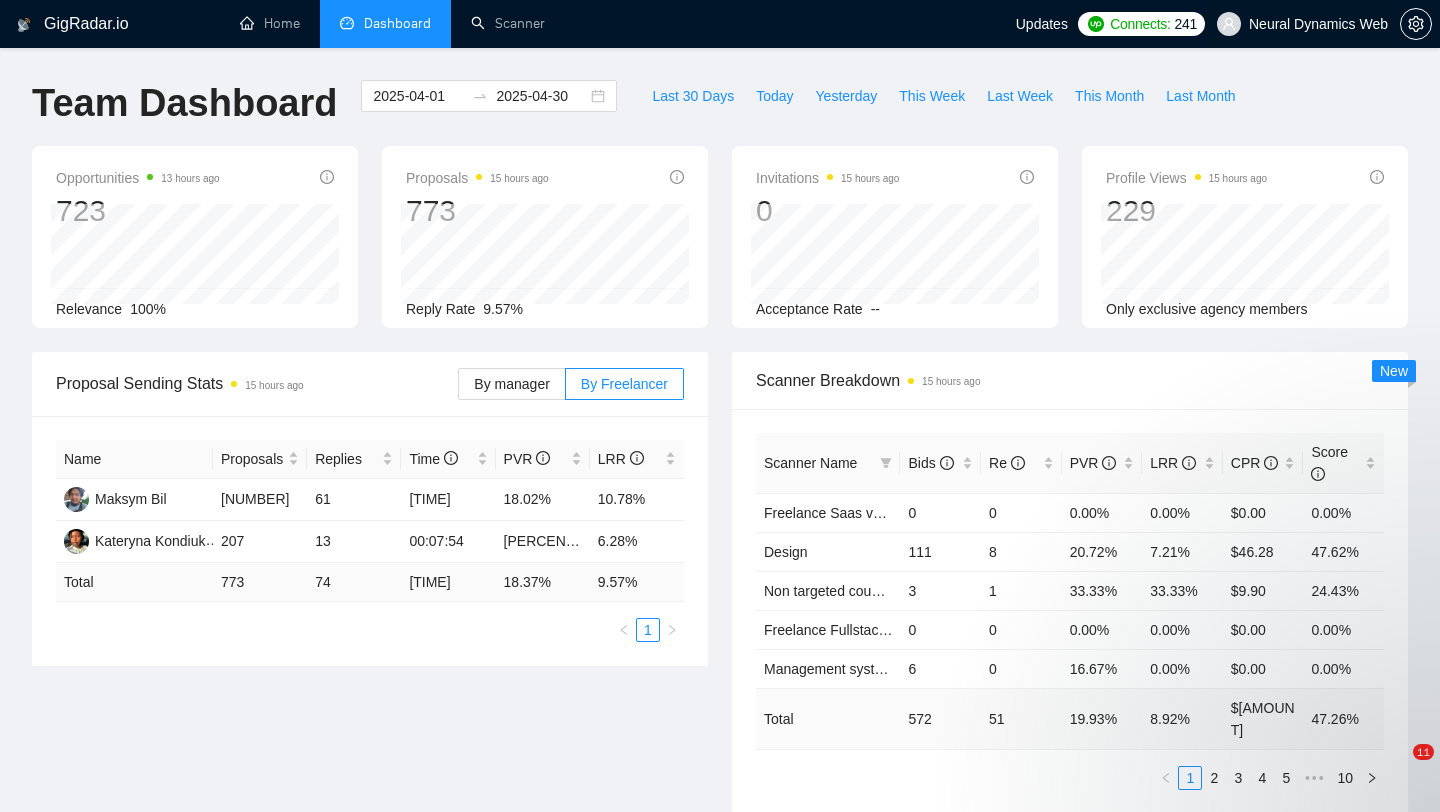 scroll, scrollTop: 63, scrollLeft: 0, axis: vertical 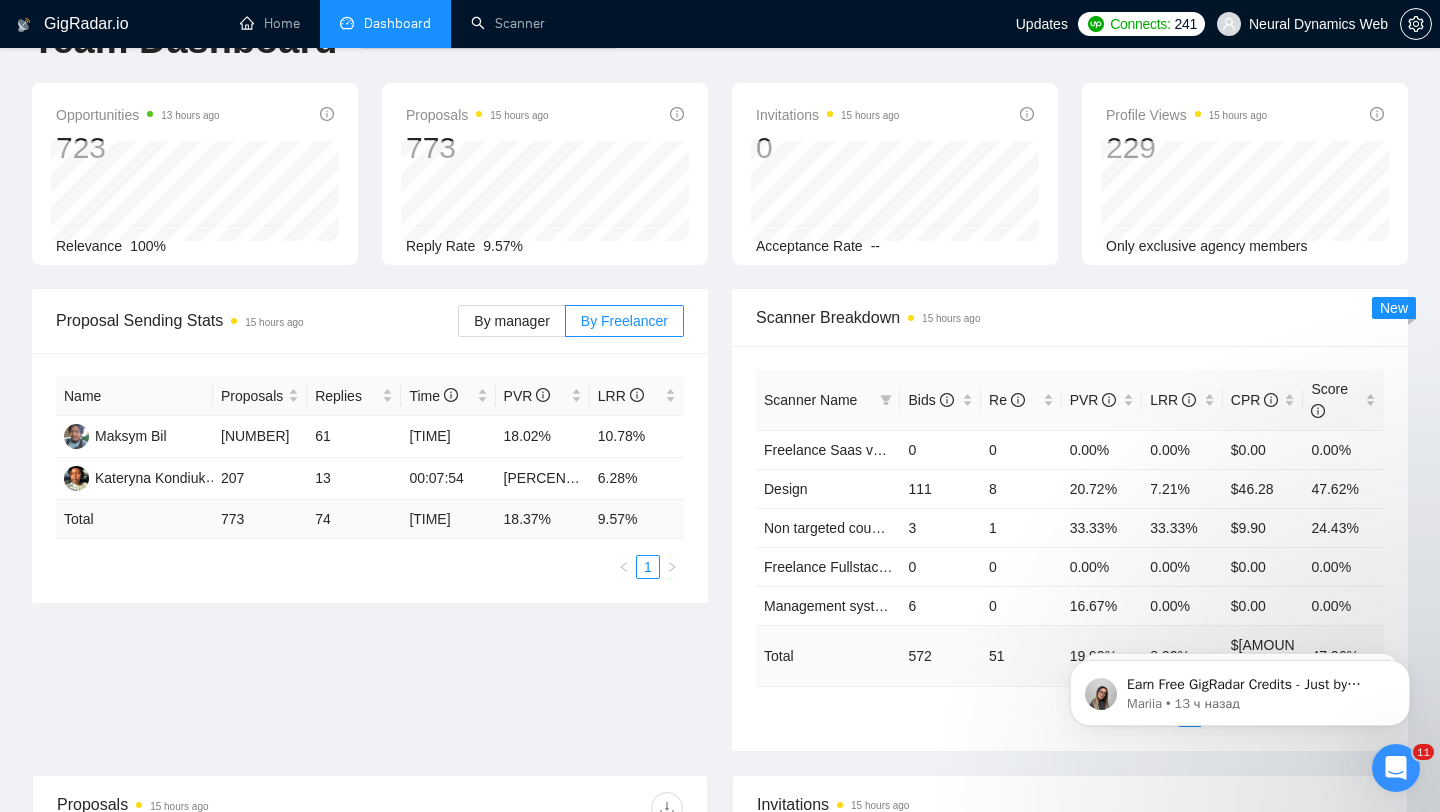 click on "Neural Dynamics Web" at bounding box center [1302, 24] 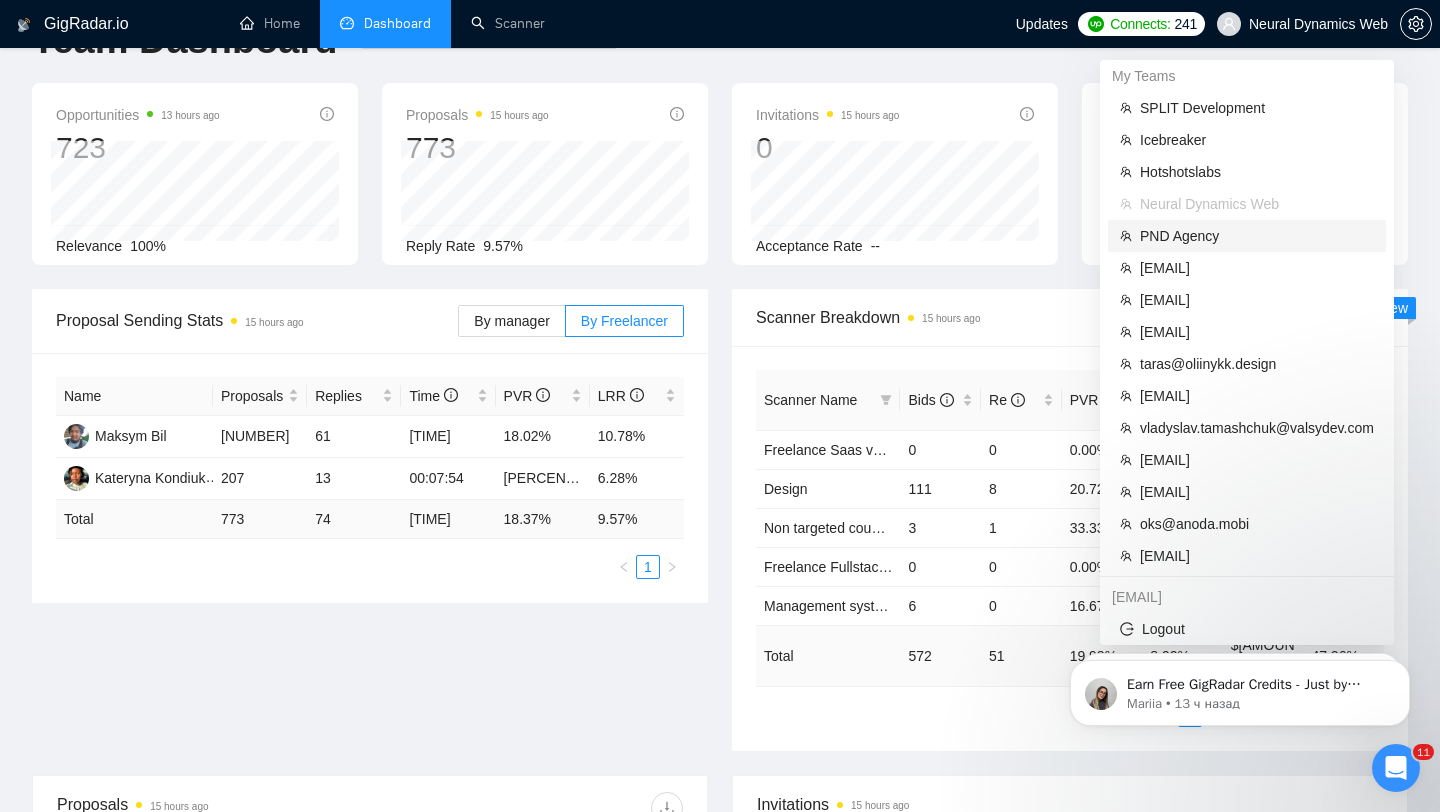 click on "PND Agency" at bounding box center (1257, 236) 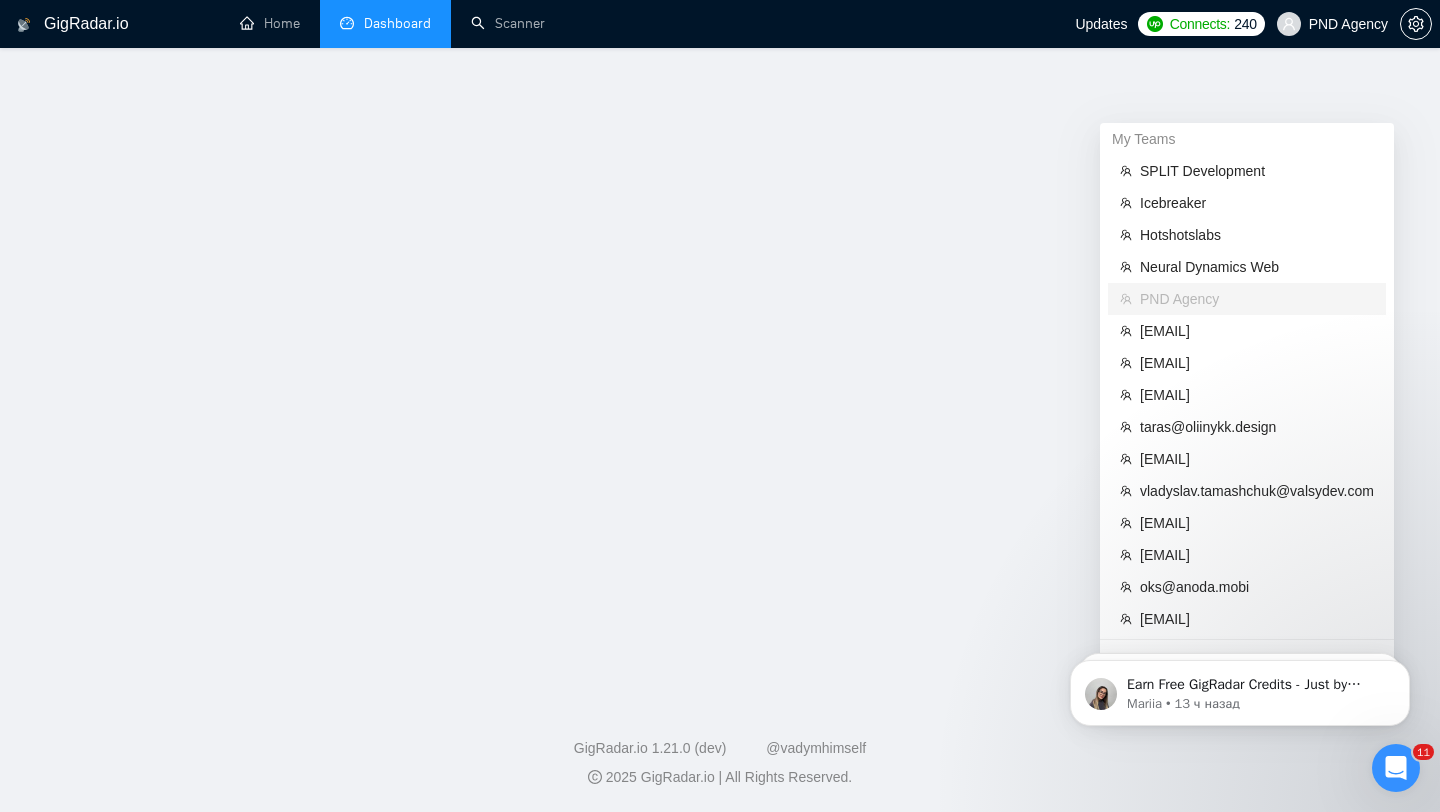 scroll, scrollTop: 0, scrollLeft: 0, axis: both 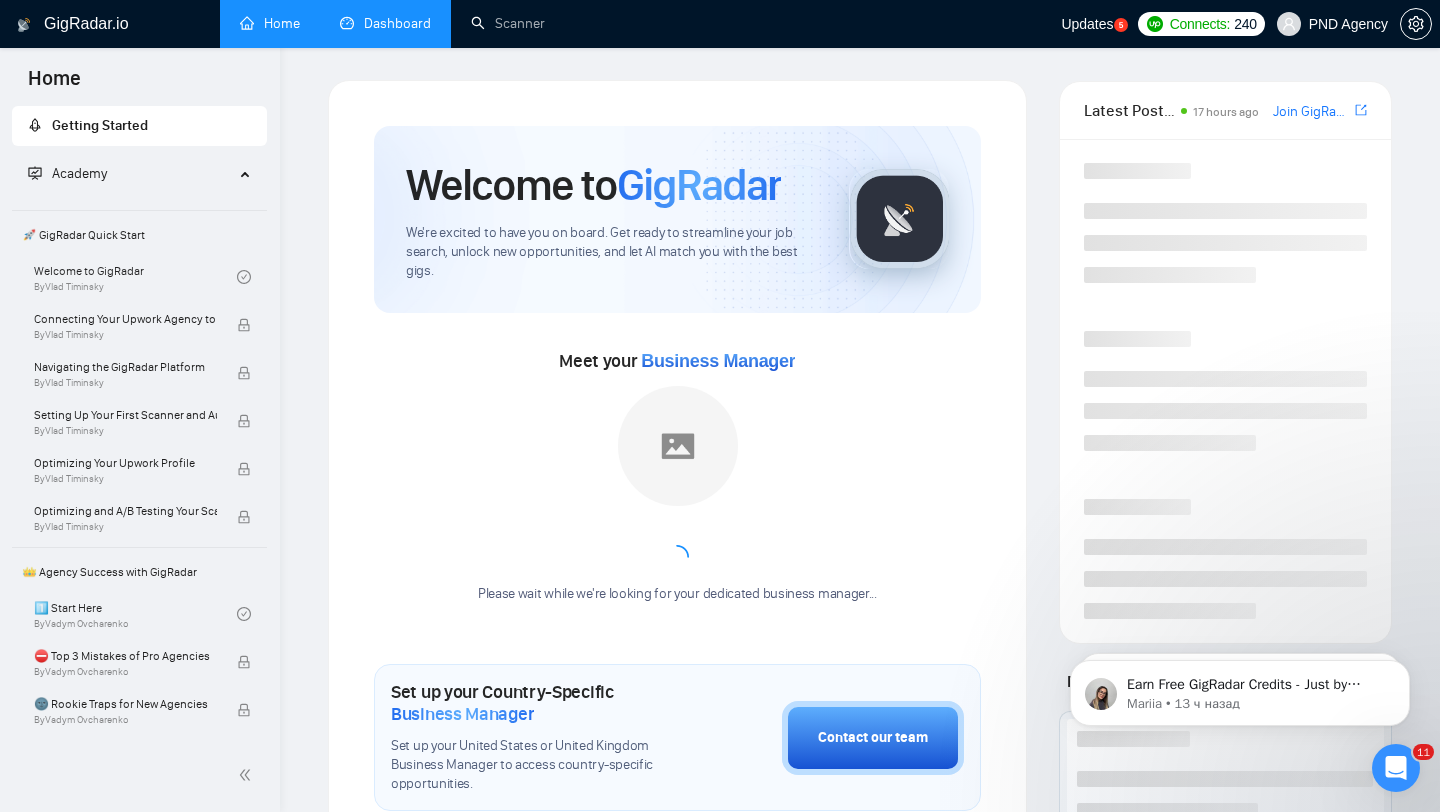 click on "Dashboard" at bounding box center [385, 23] 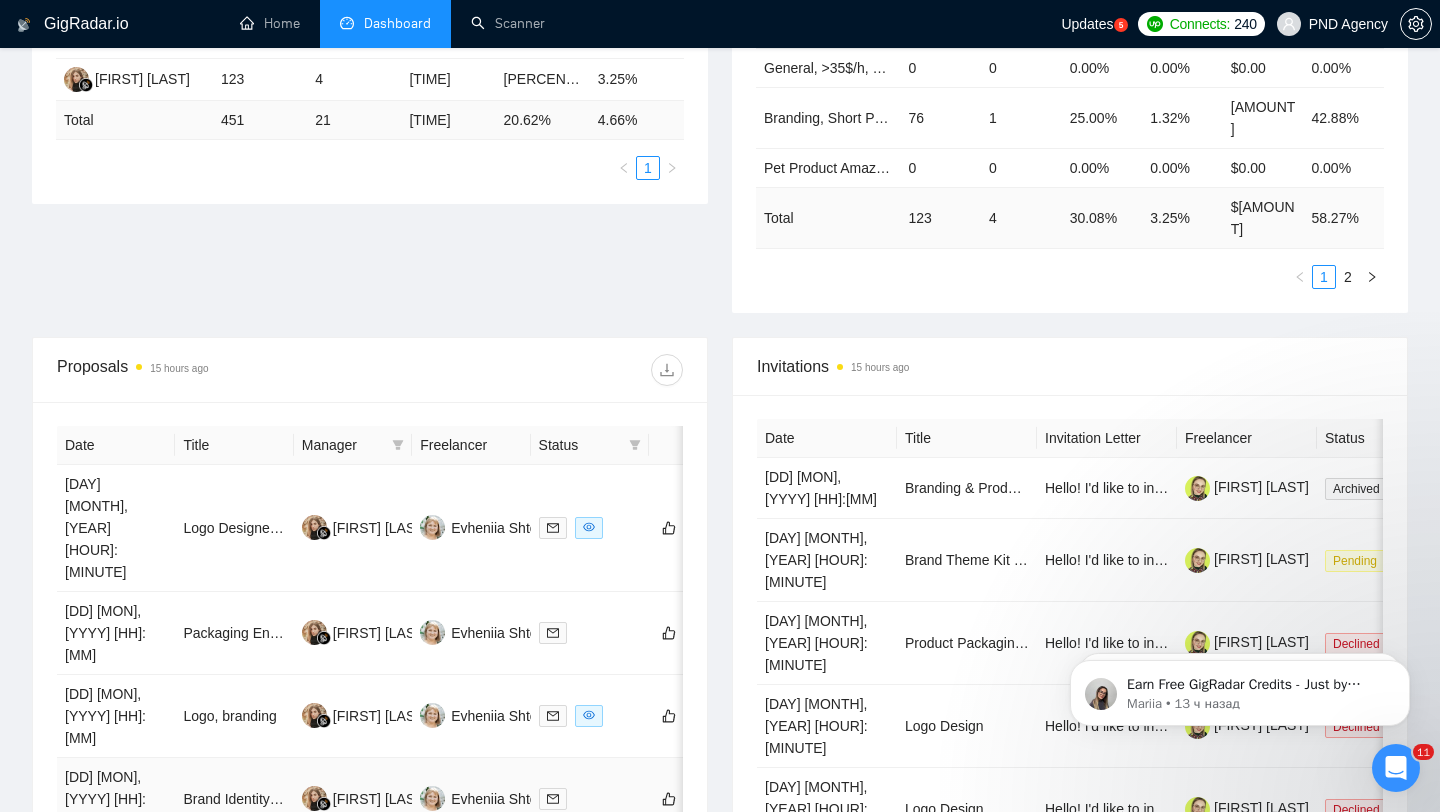 scroll, scrollTop: 534, scrollLeft: 0, axis: vertical 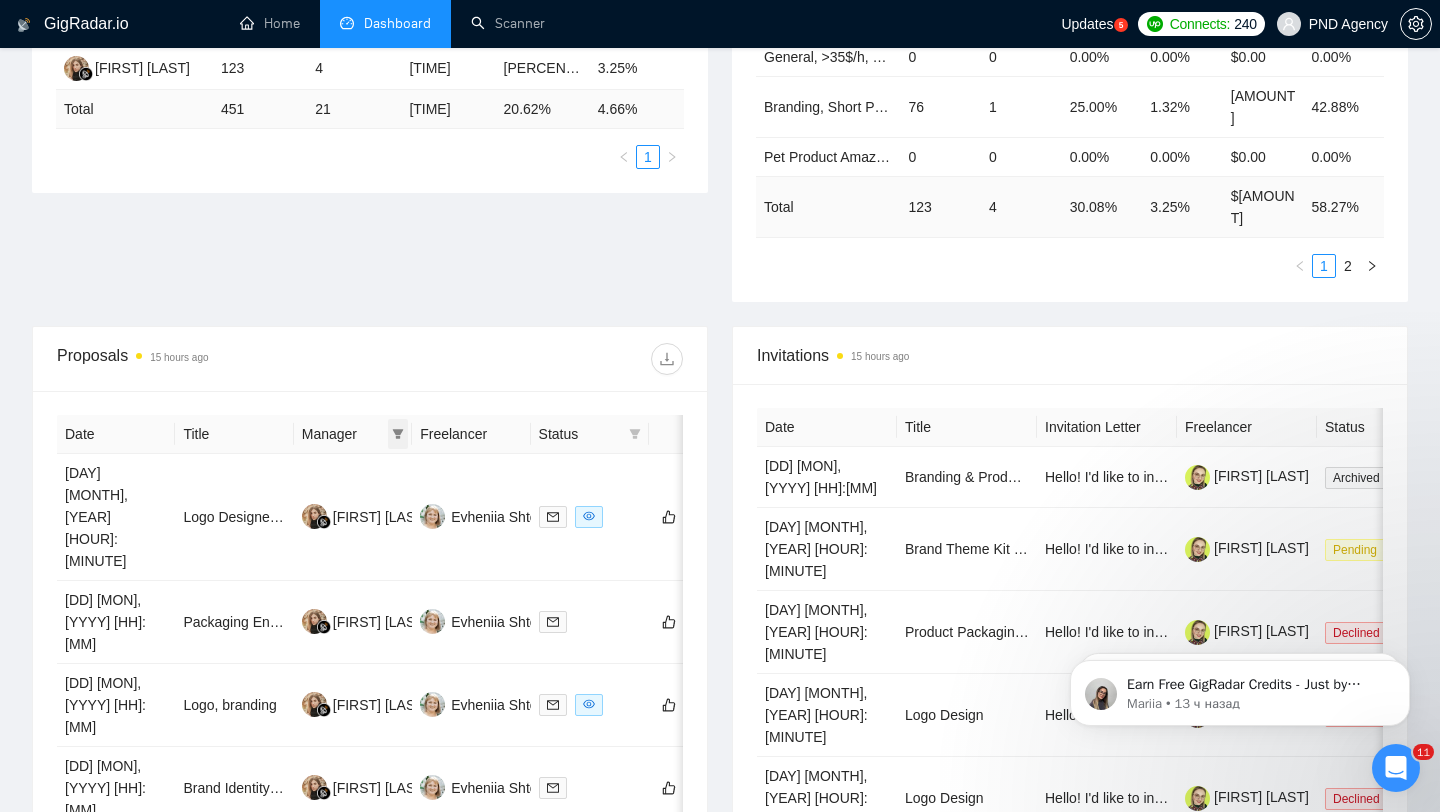 click 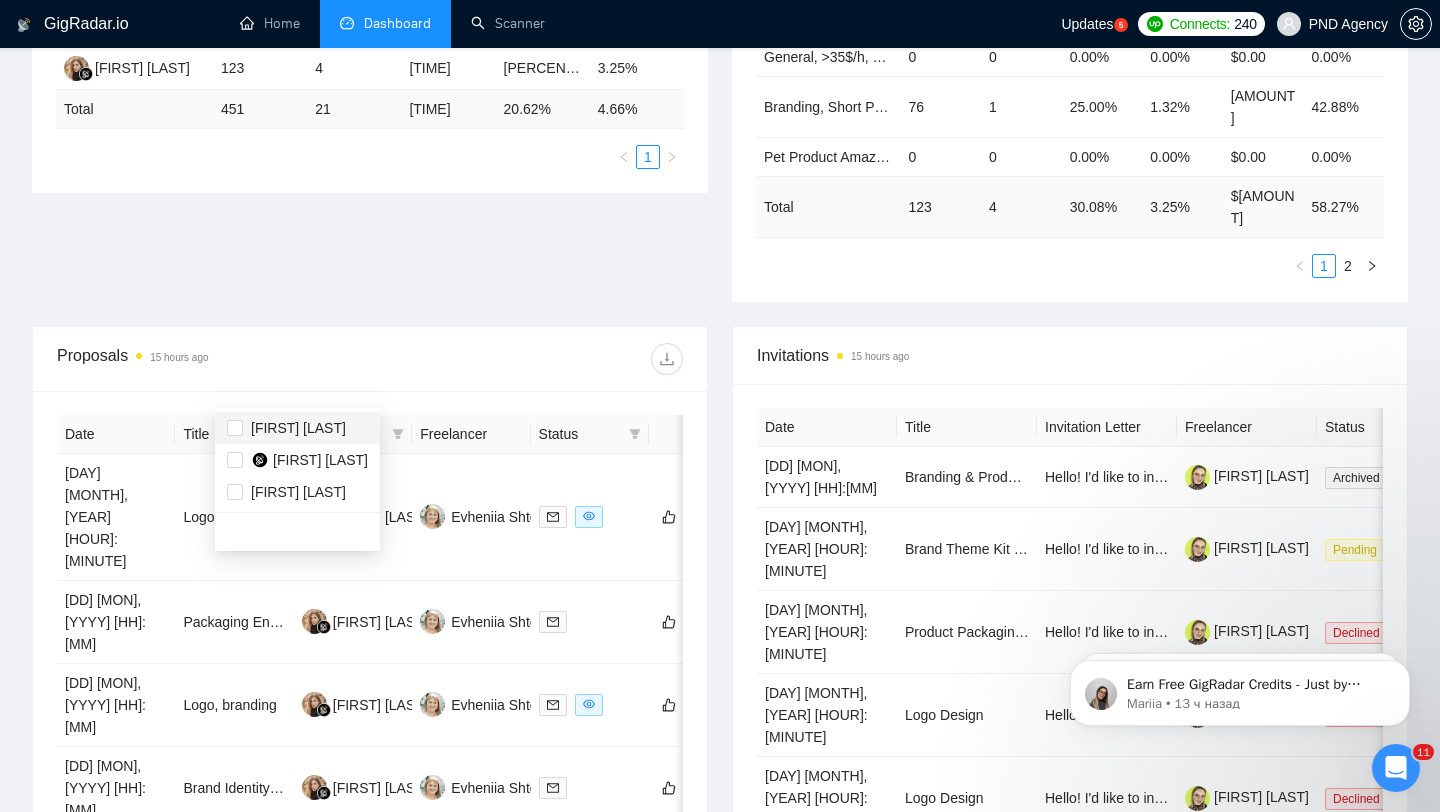 click on "[FIRST]  [LAST]" at bounding box center [298, 428] 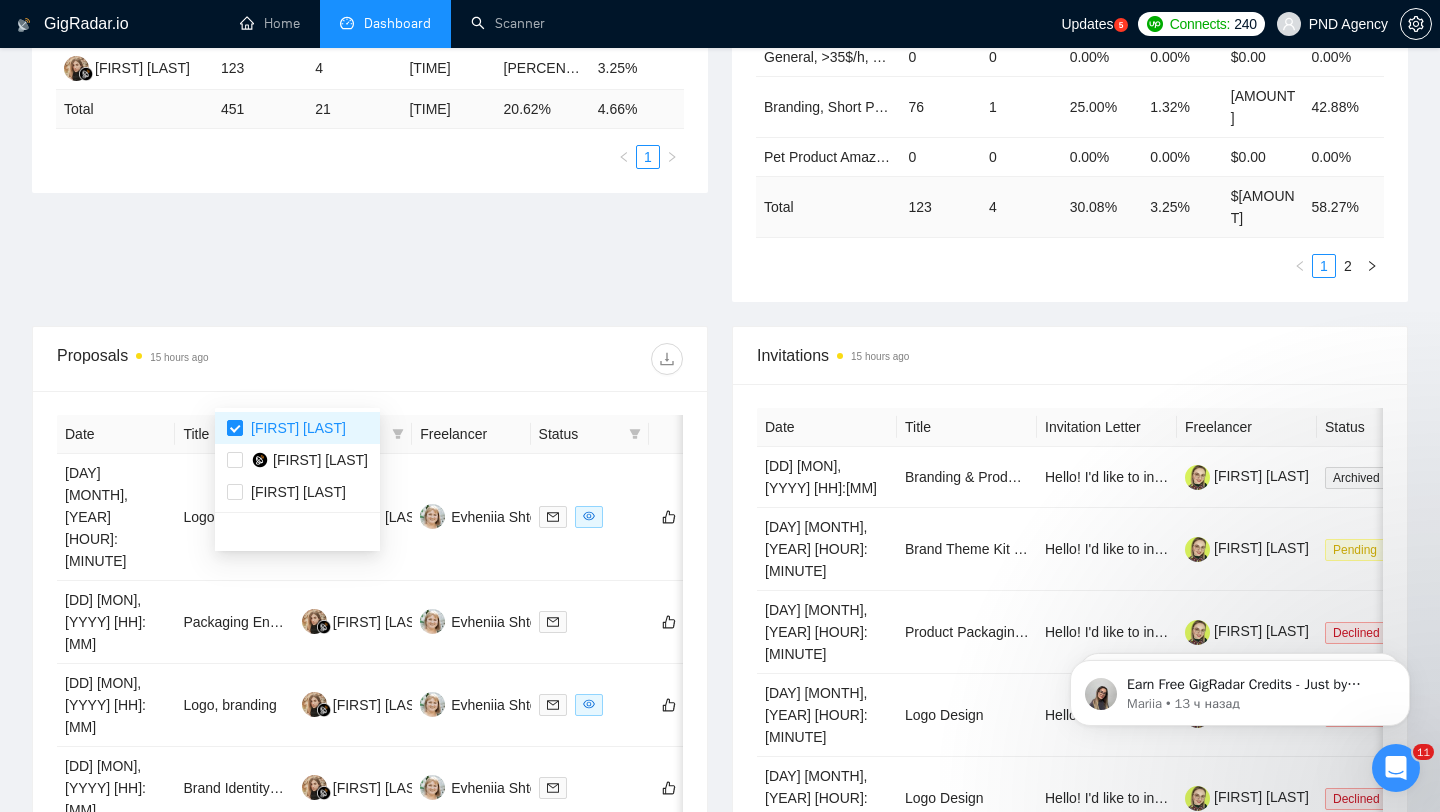 click on "Proposals [TIME] ago" at bounding box center [370, 359] 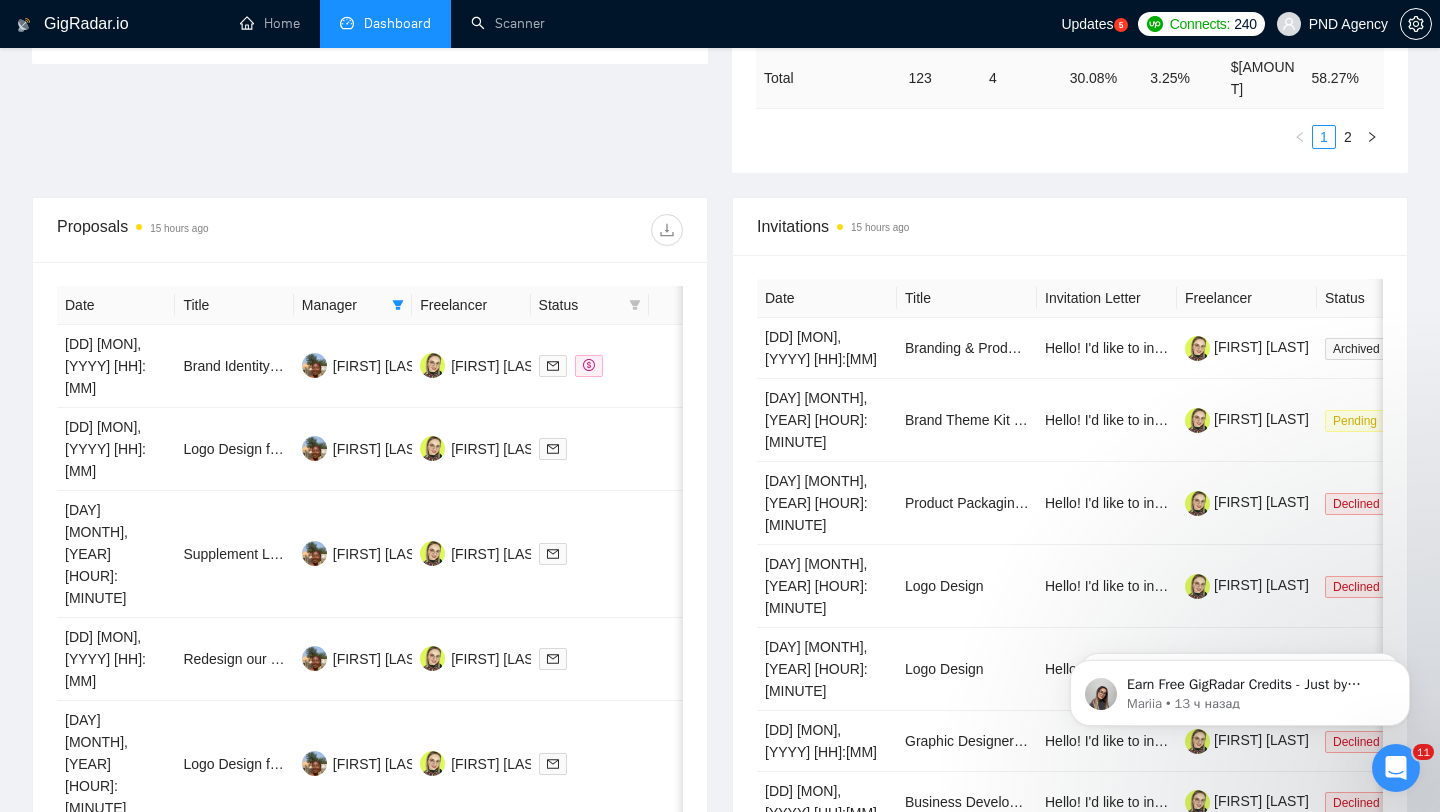 scroll, scrollTop: 786, scrollLeft: 0, axis: vertical 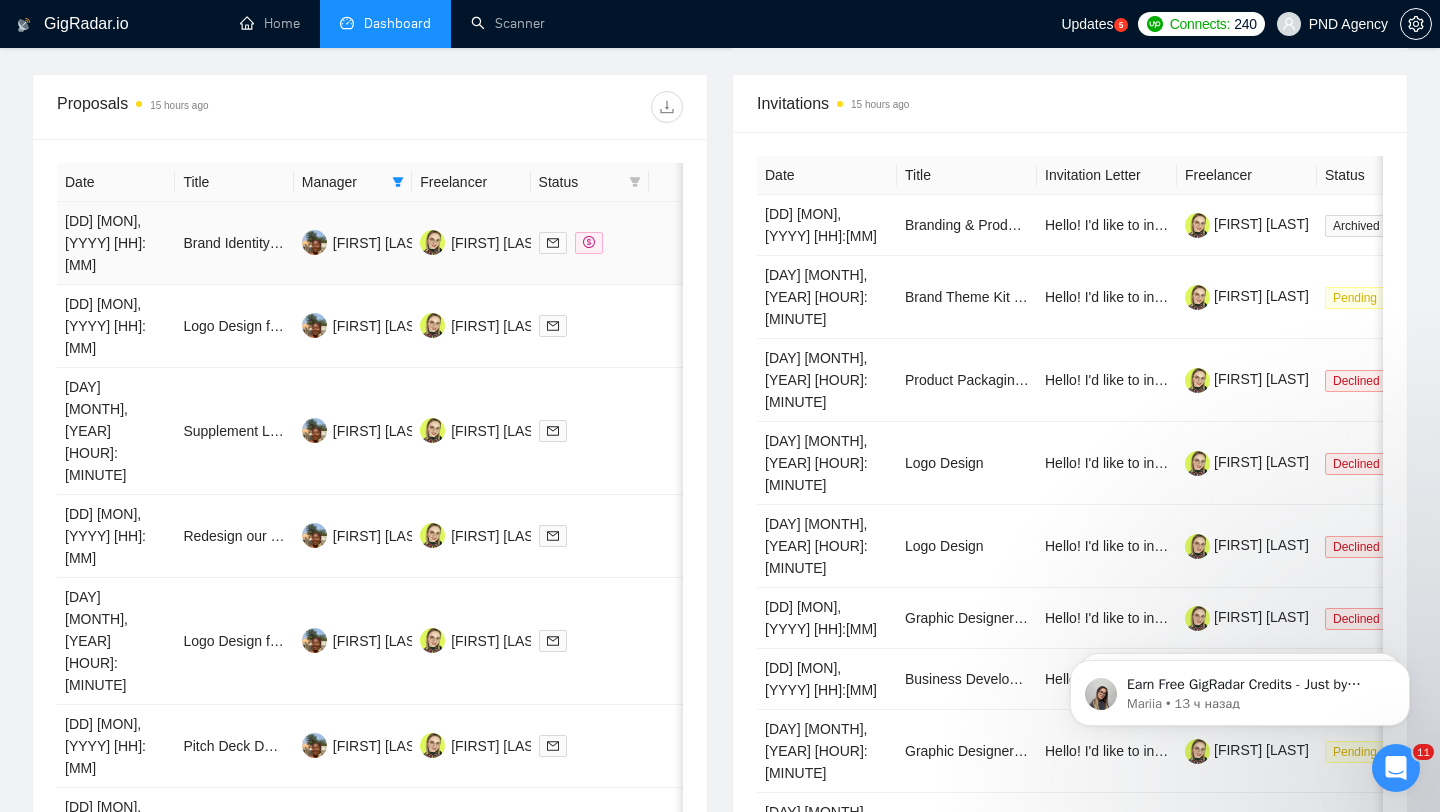 click at bounding box center (590, 243) 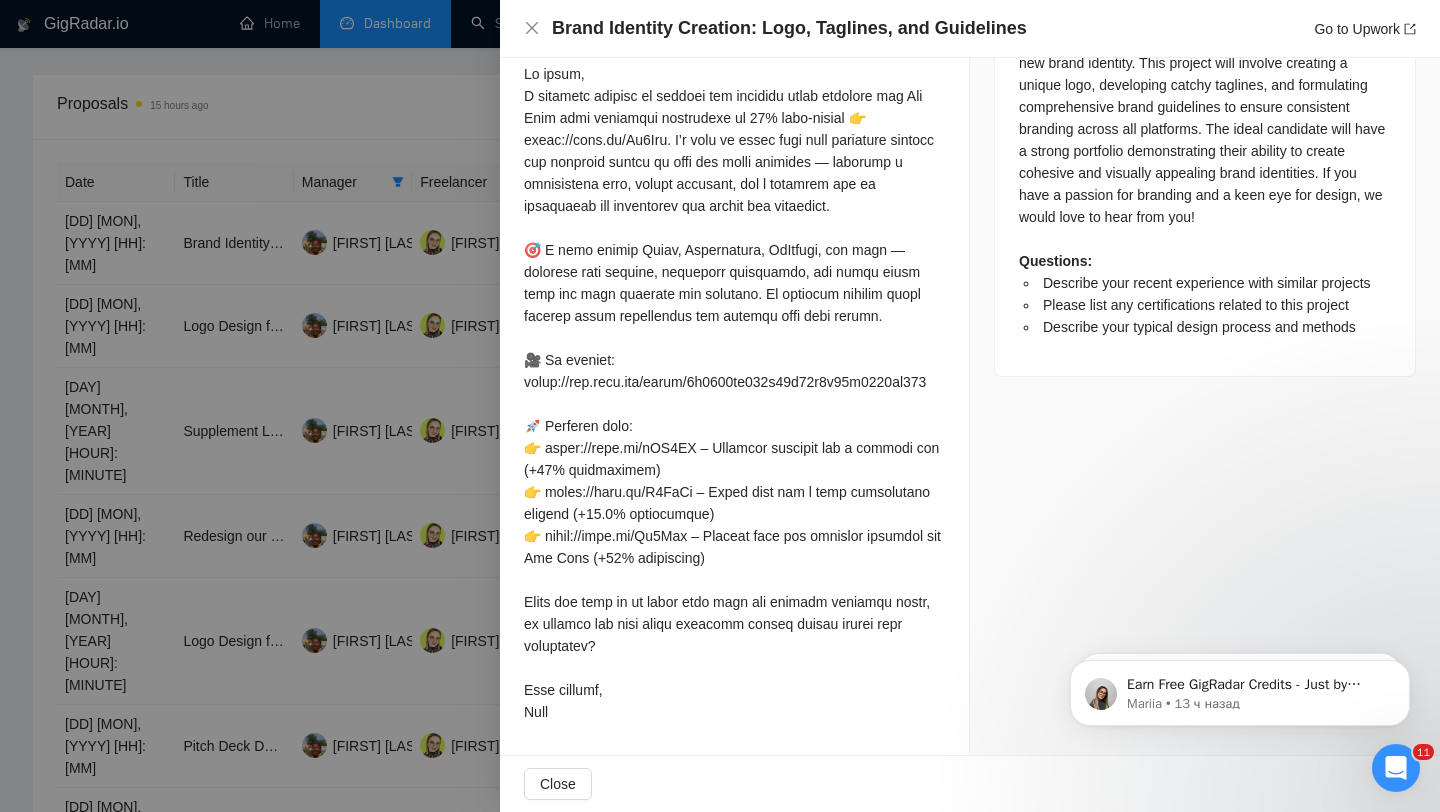scroll, scrollTop: 1032, scrollLeft: 0, axis: vertical 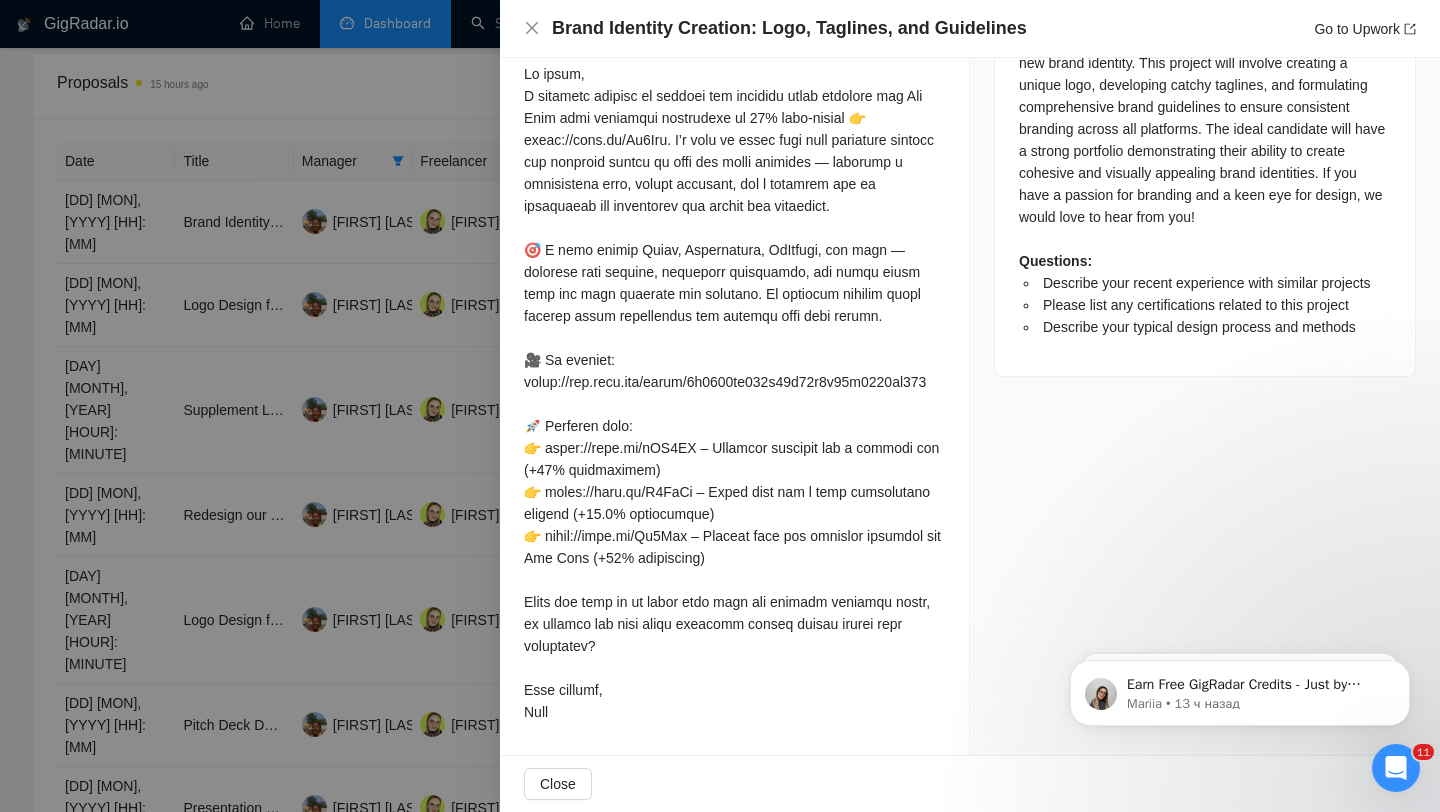 click at bounding box center [720, 406] 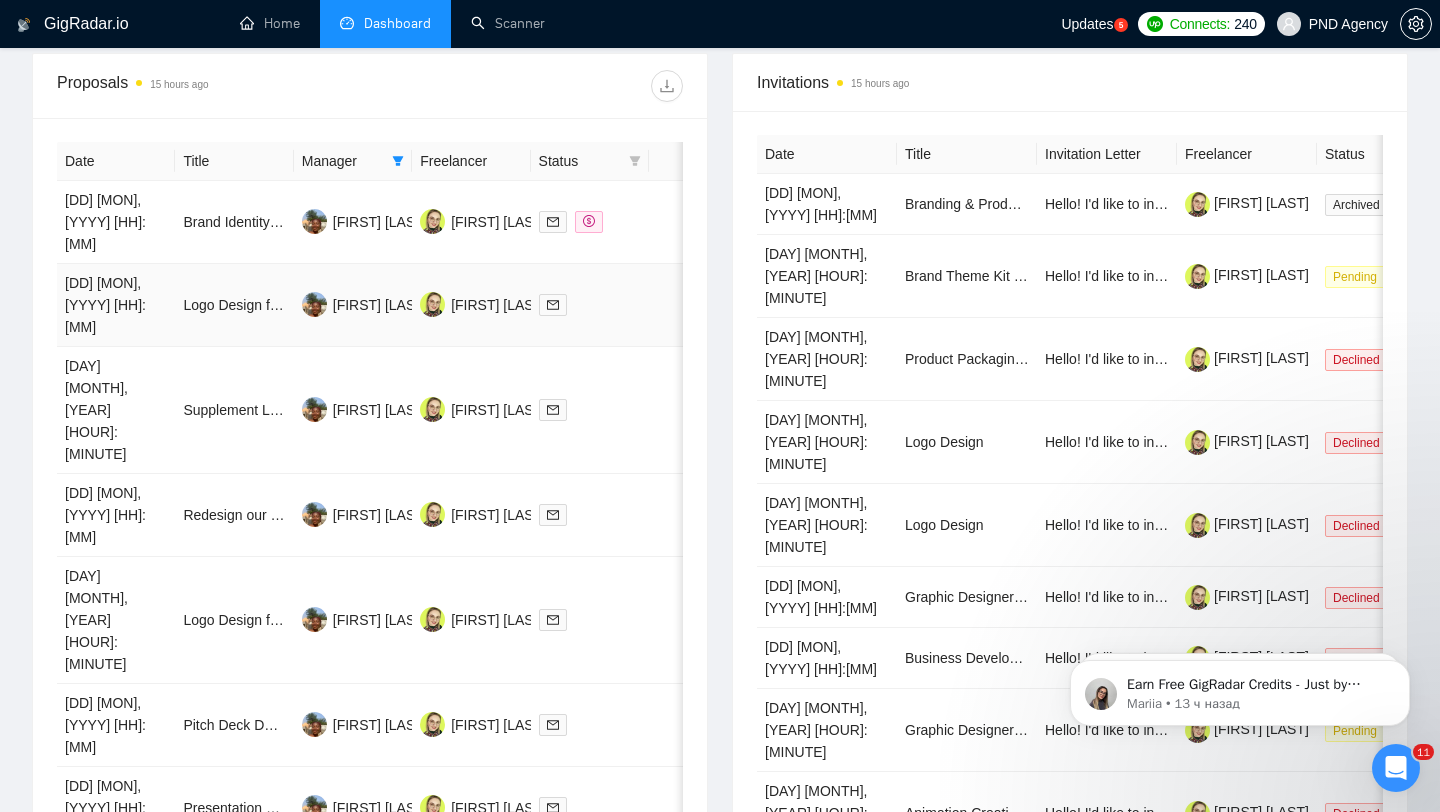 click at bounding box center (590, 304) 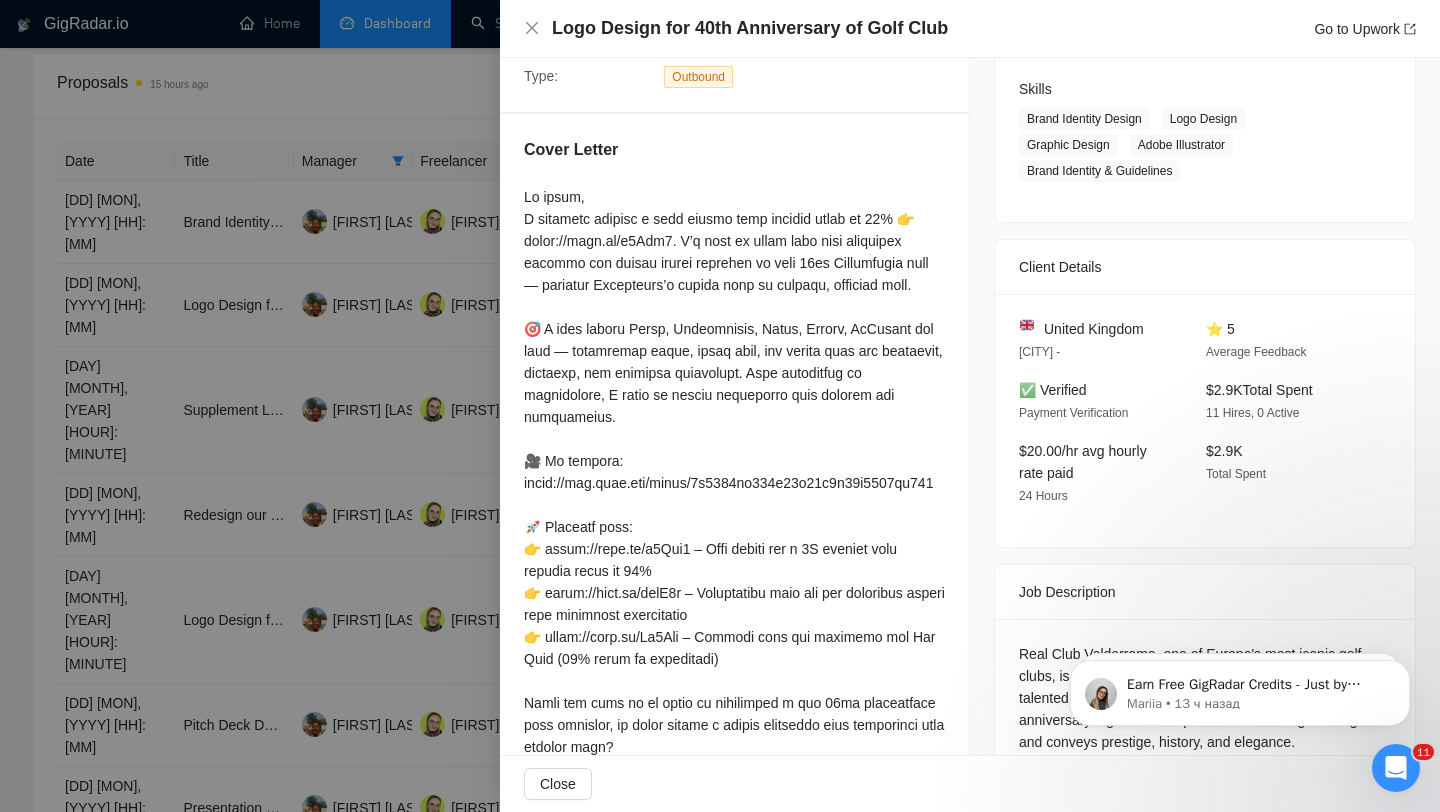 scroll, scrollTop: 0, scrollLeft: 0, axis: both 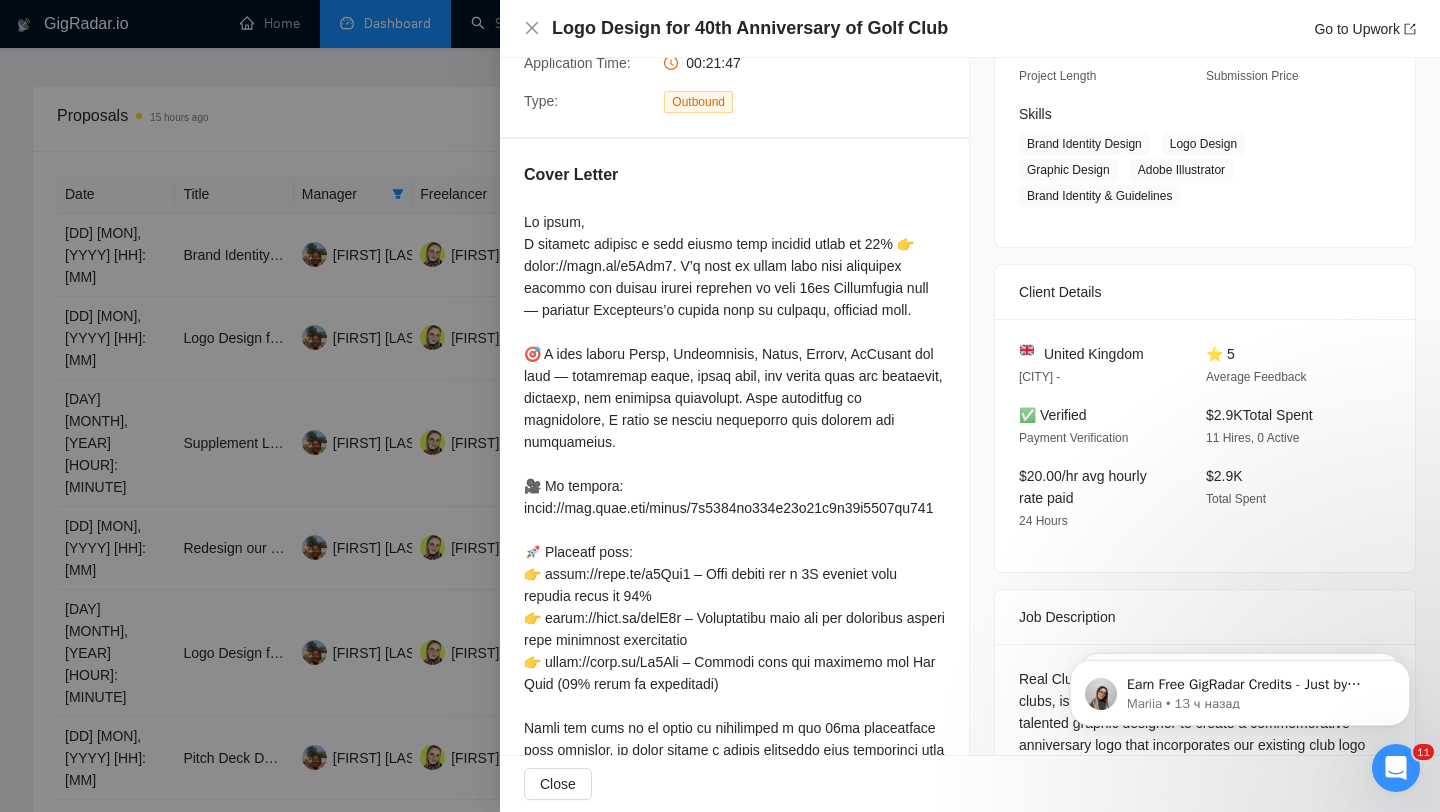 click at bounding box center (720, 406) 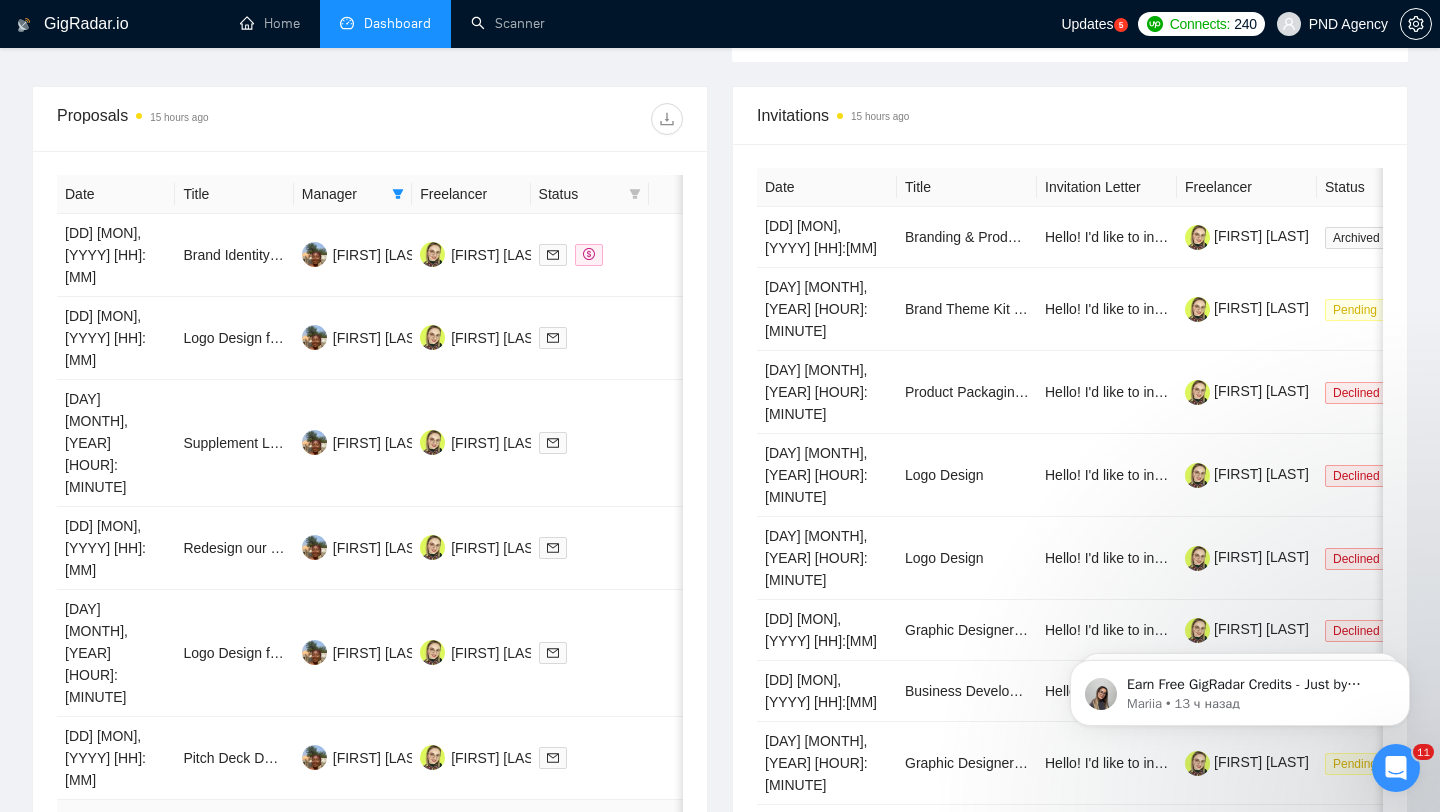 click at bounding box center (590, 840) 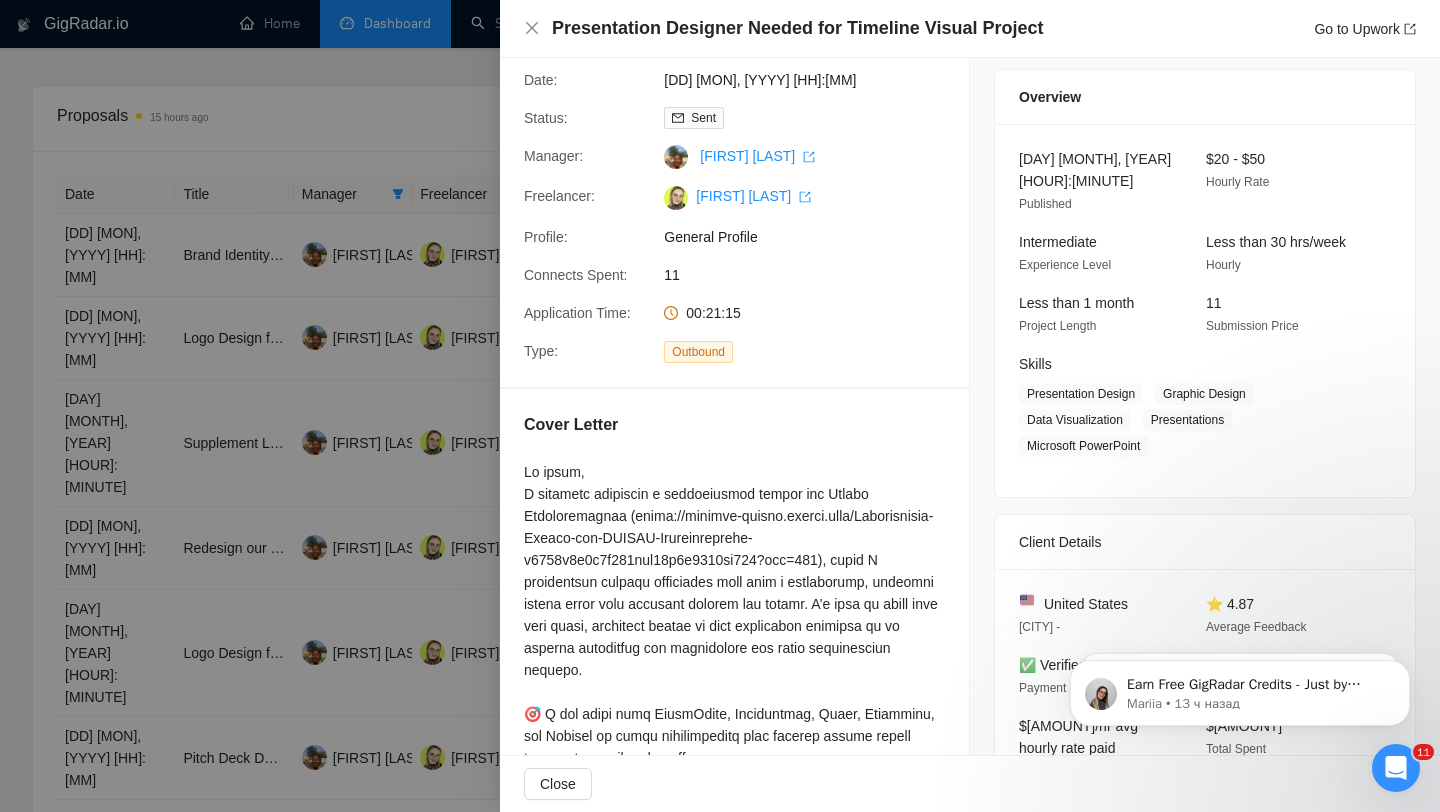 scroll, scrollTop: 149, scrollLeft: 0, axis: vertical 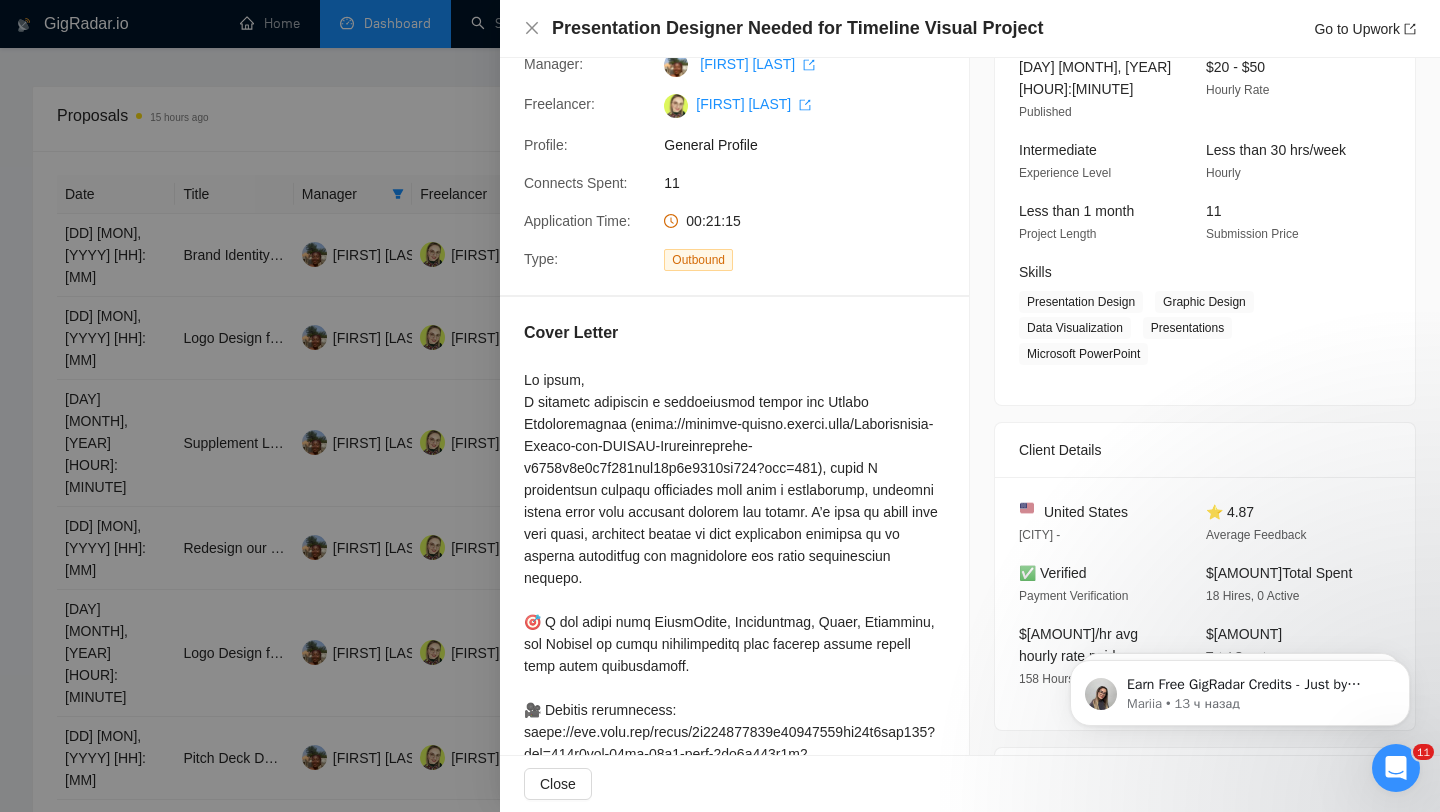 click at bounding box center (720, 406) 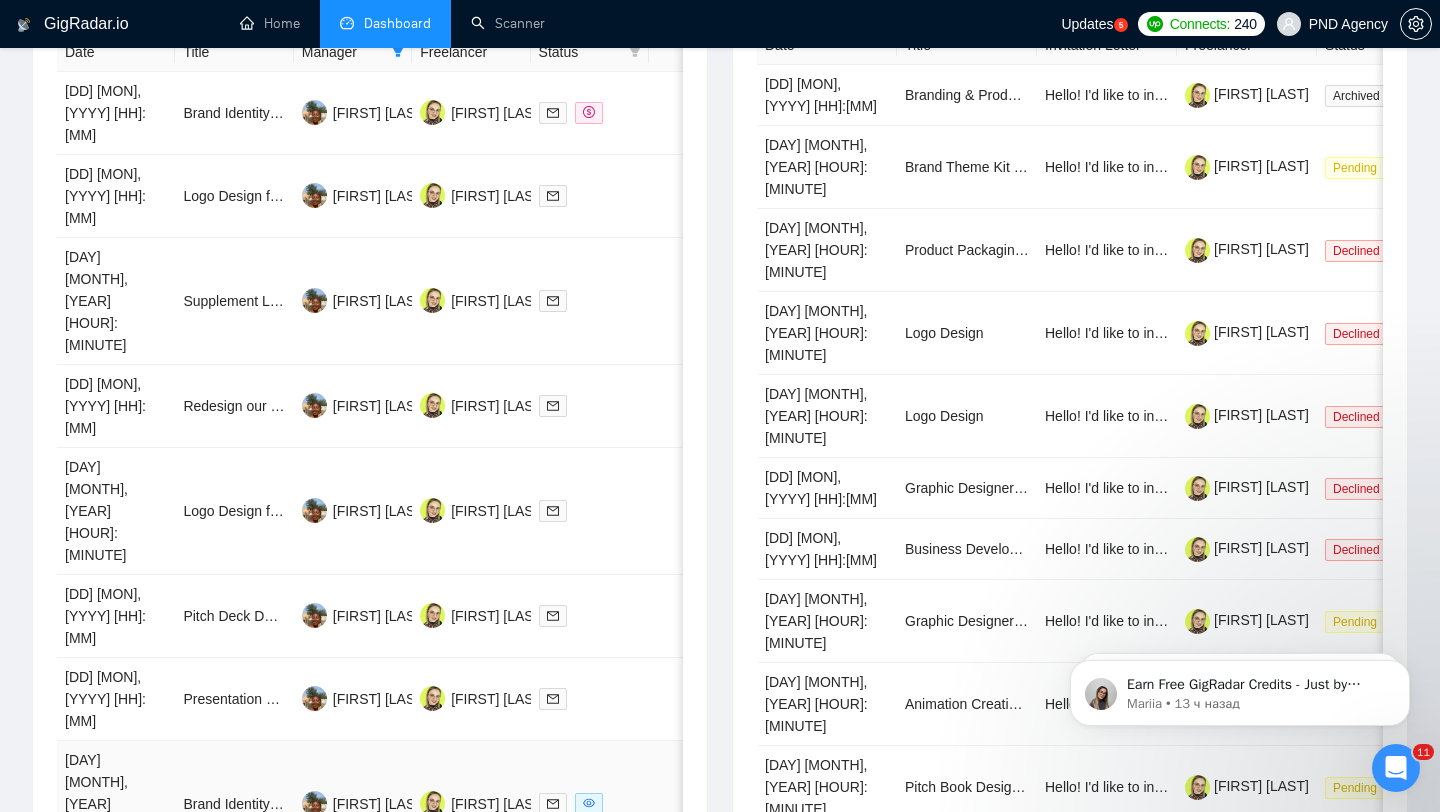 scroll, scrollTop: 985, scrollLeft: 0, axis: vertical 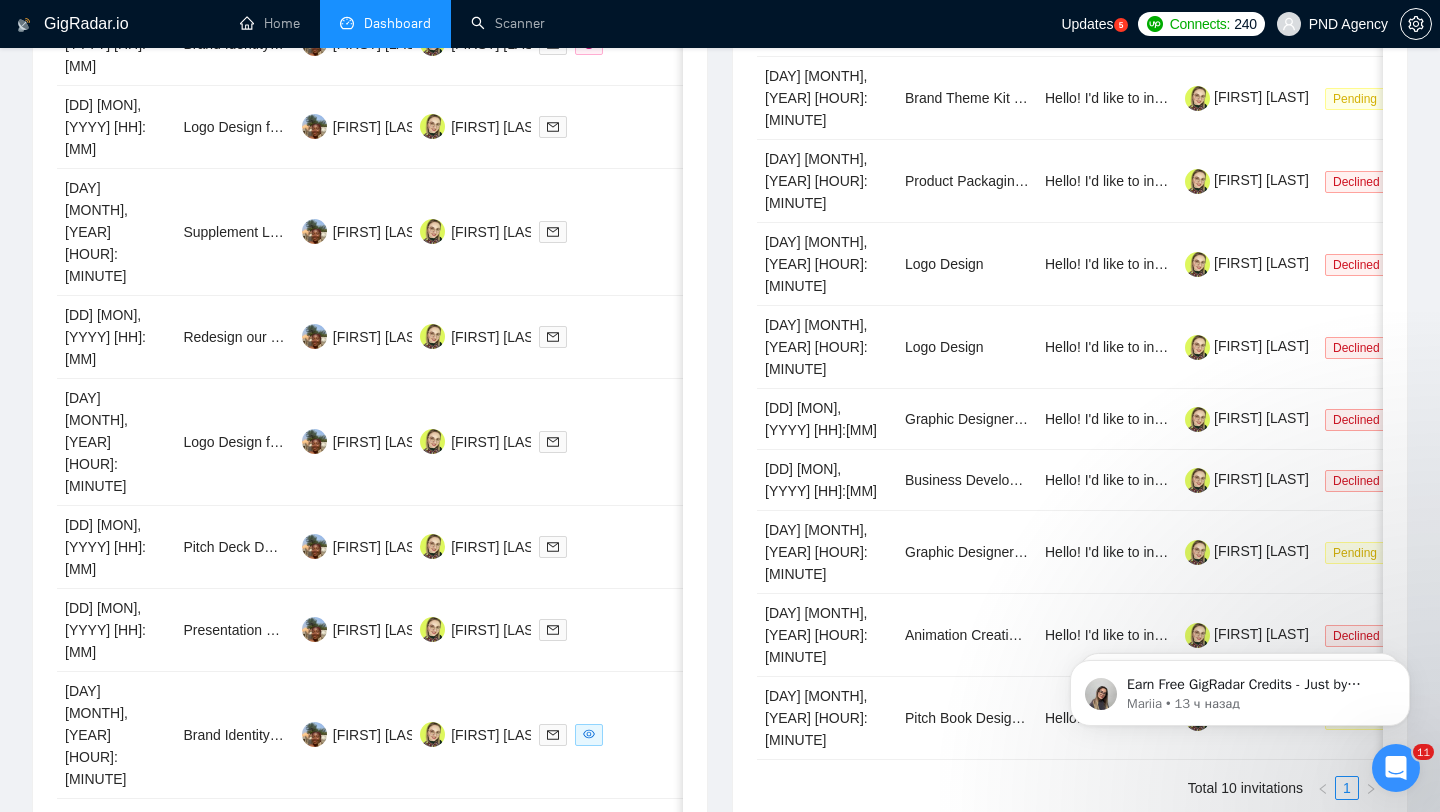 click at bounding box center (590, 945) 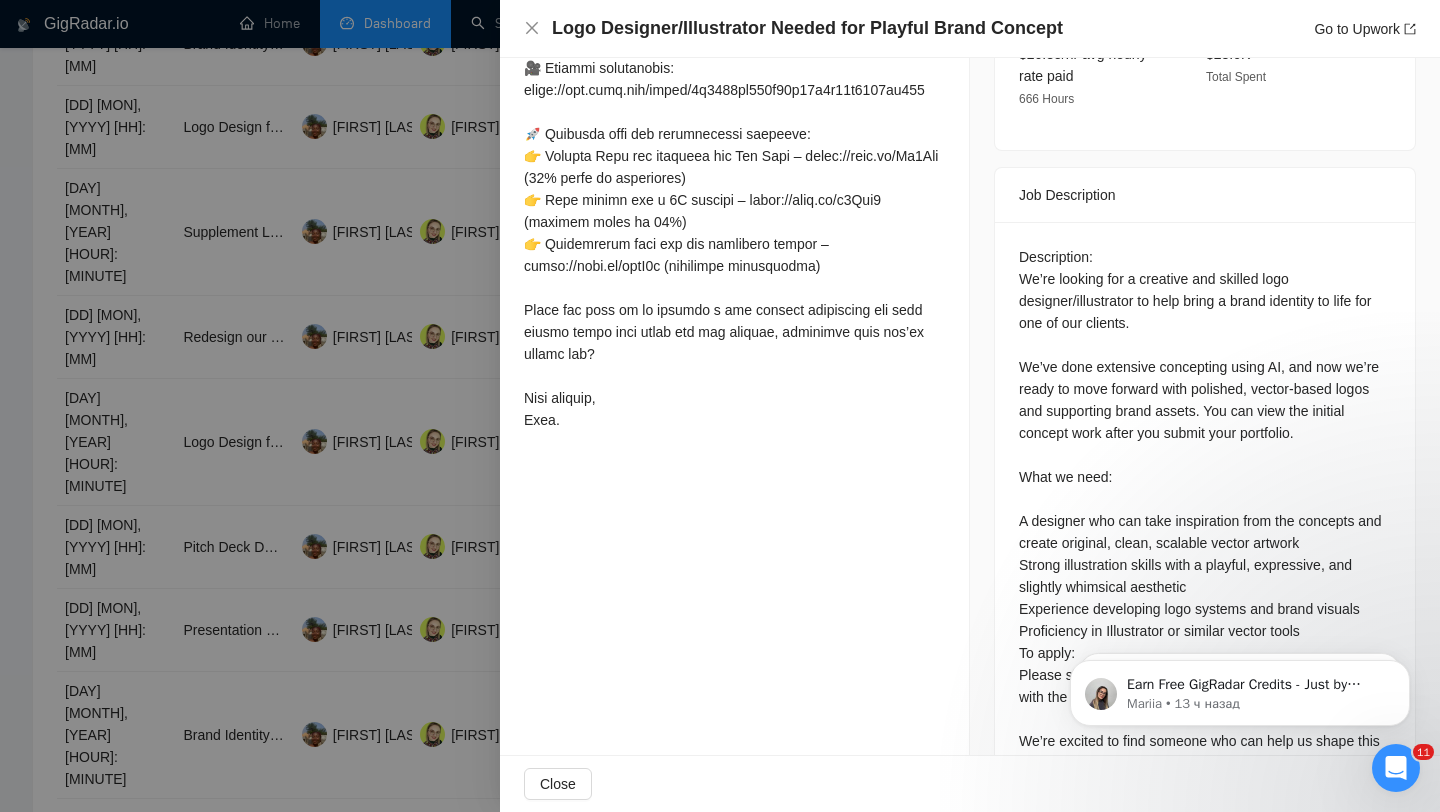 scroll, scrollTop: 820, scrollLeft: 0, axis: vertical 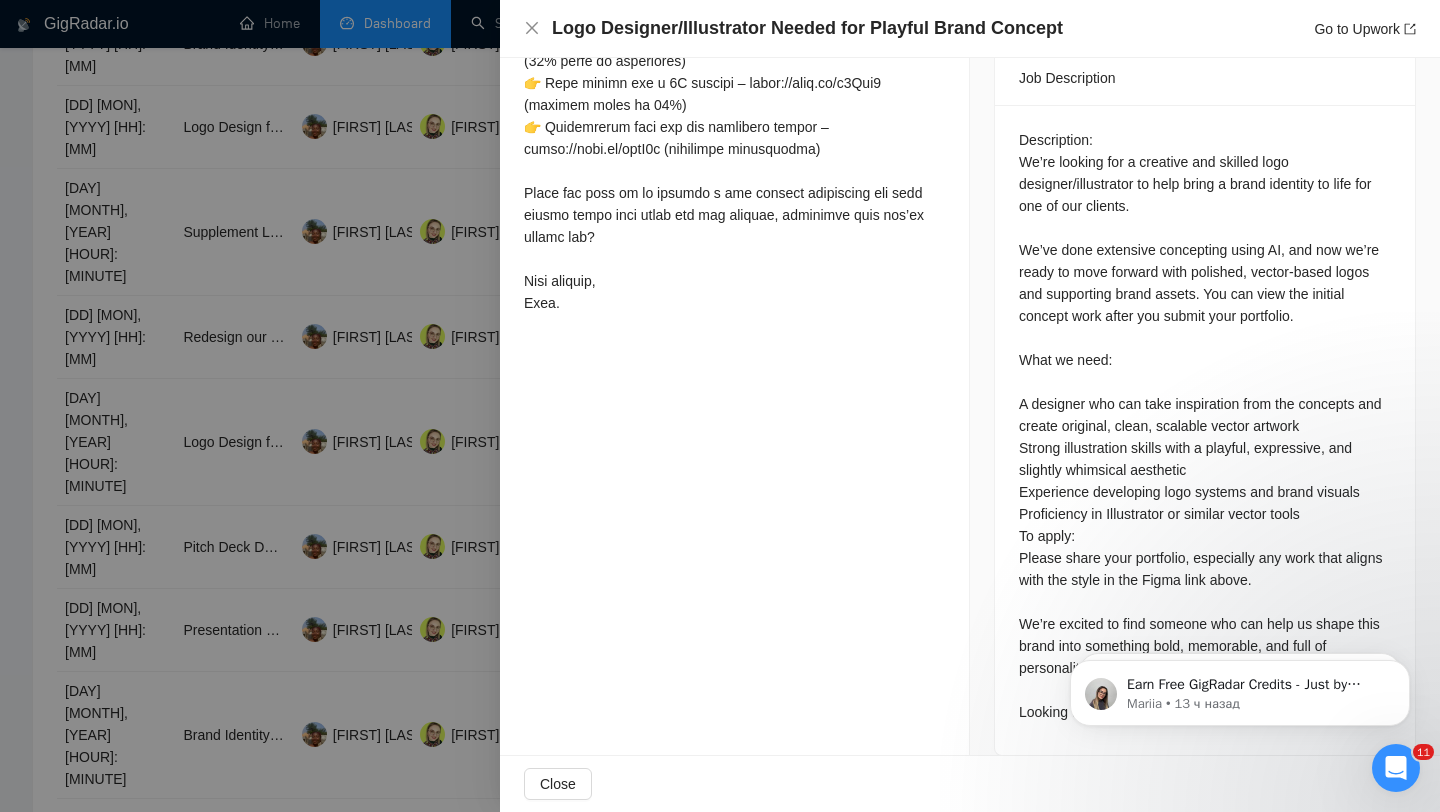click at bounding box center [720, 406] 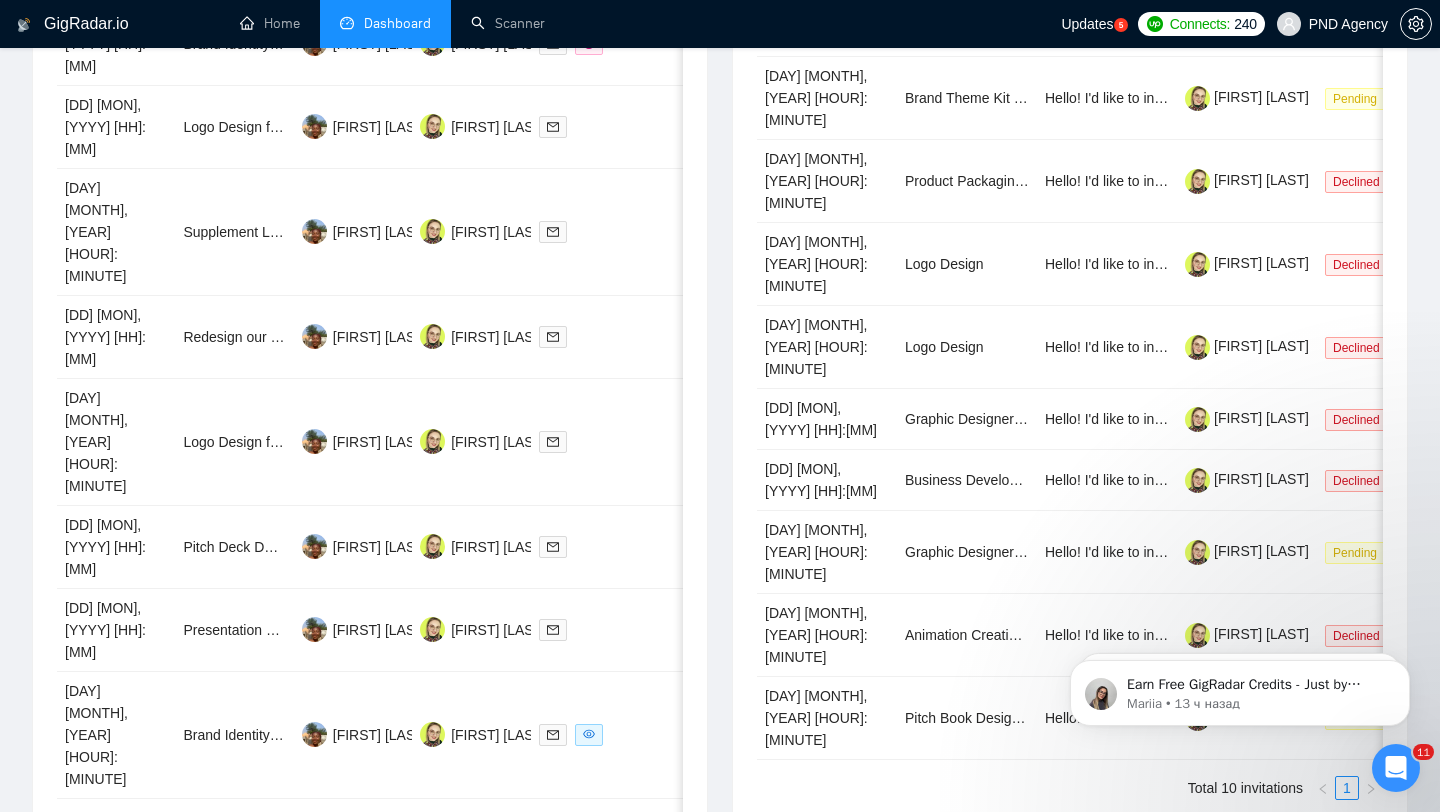 click on "2" at bounding box center [513, 1037] 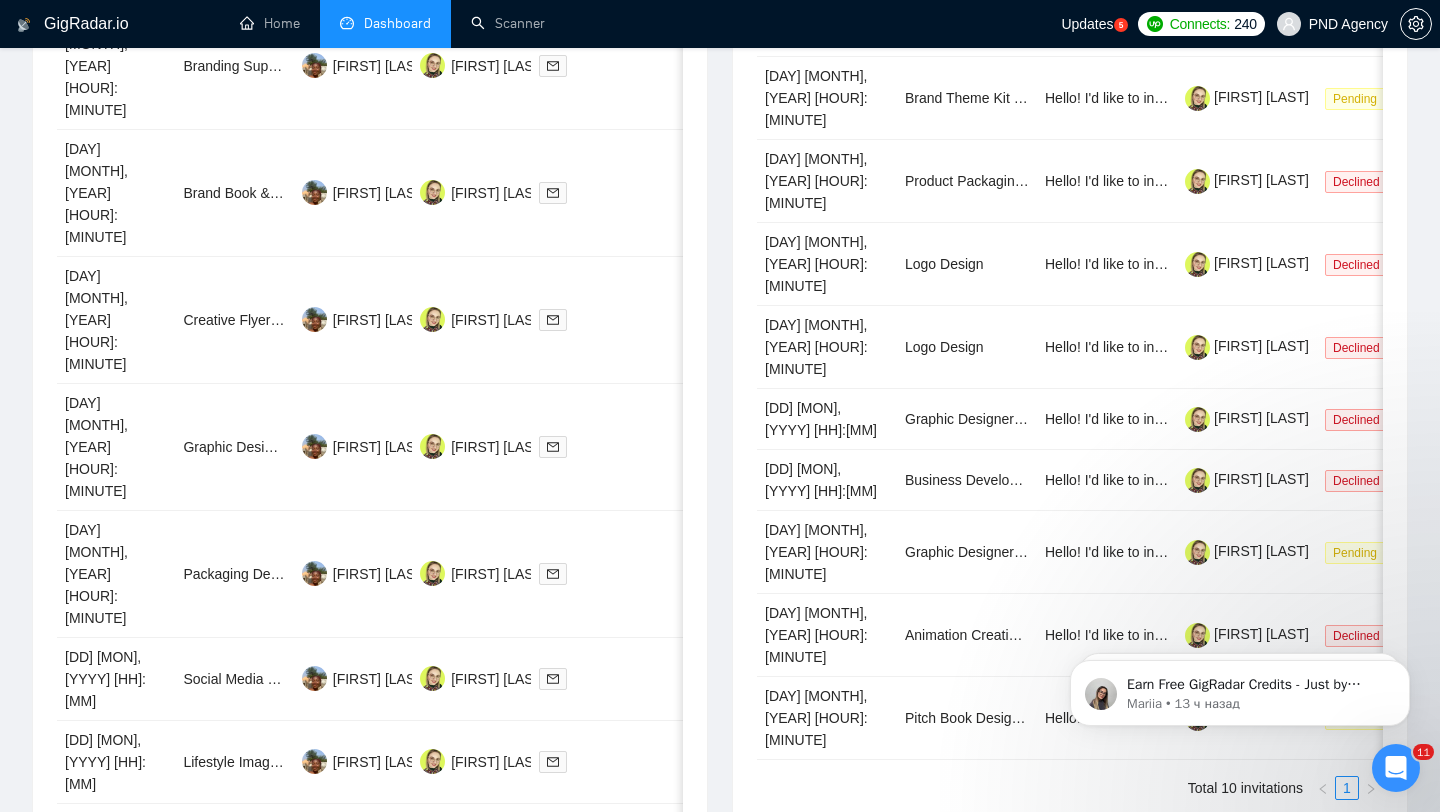 click on "3" at bounding box center [537, 1169] 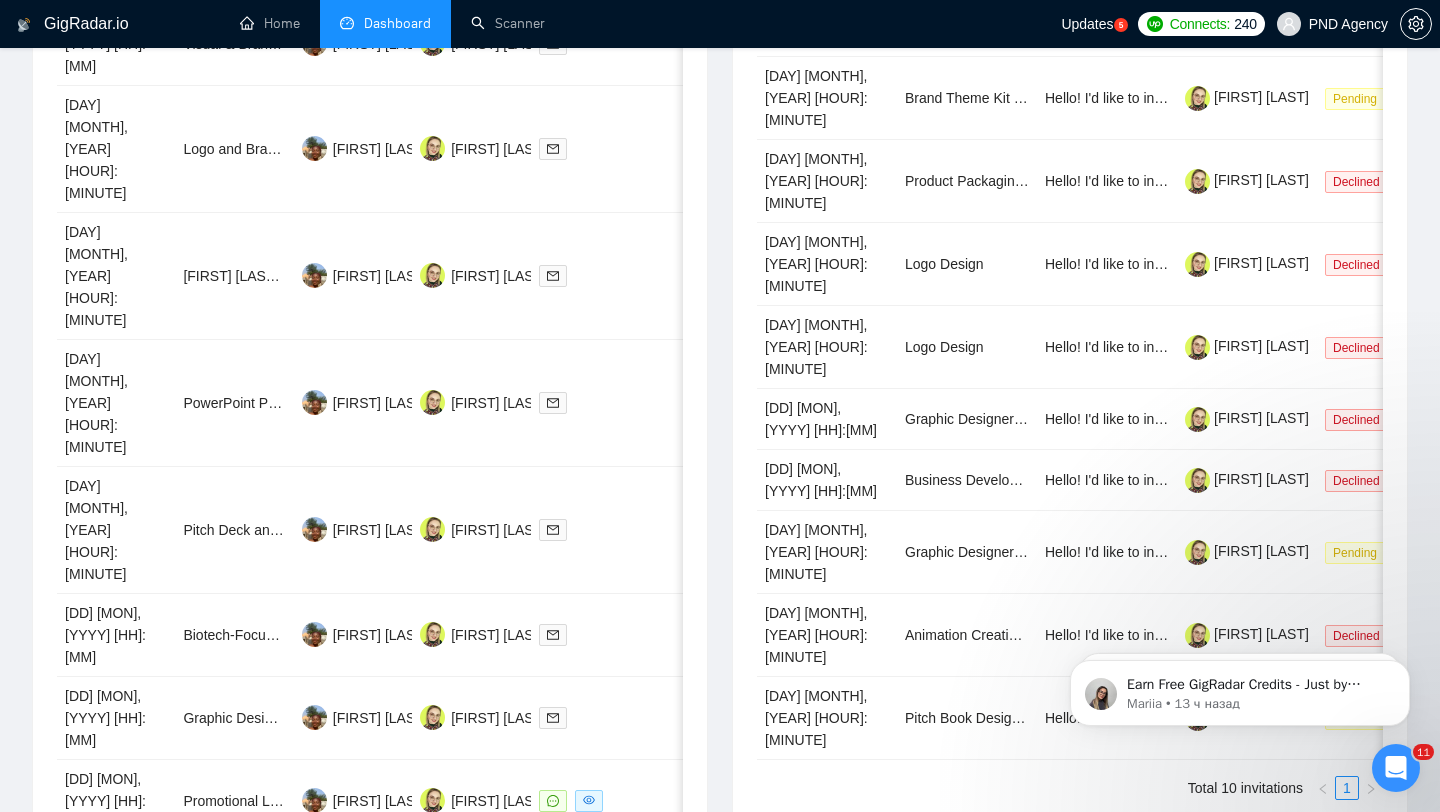 click on "4" at bounding box center (561, 1081) 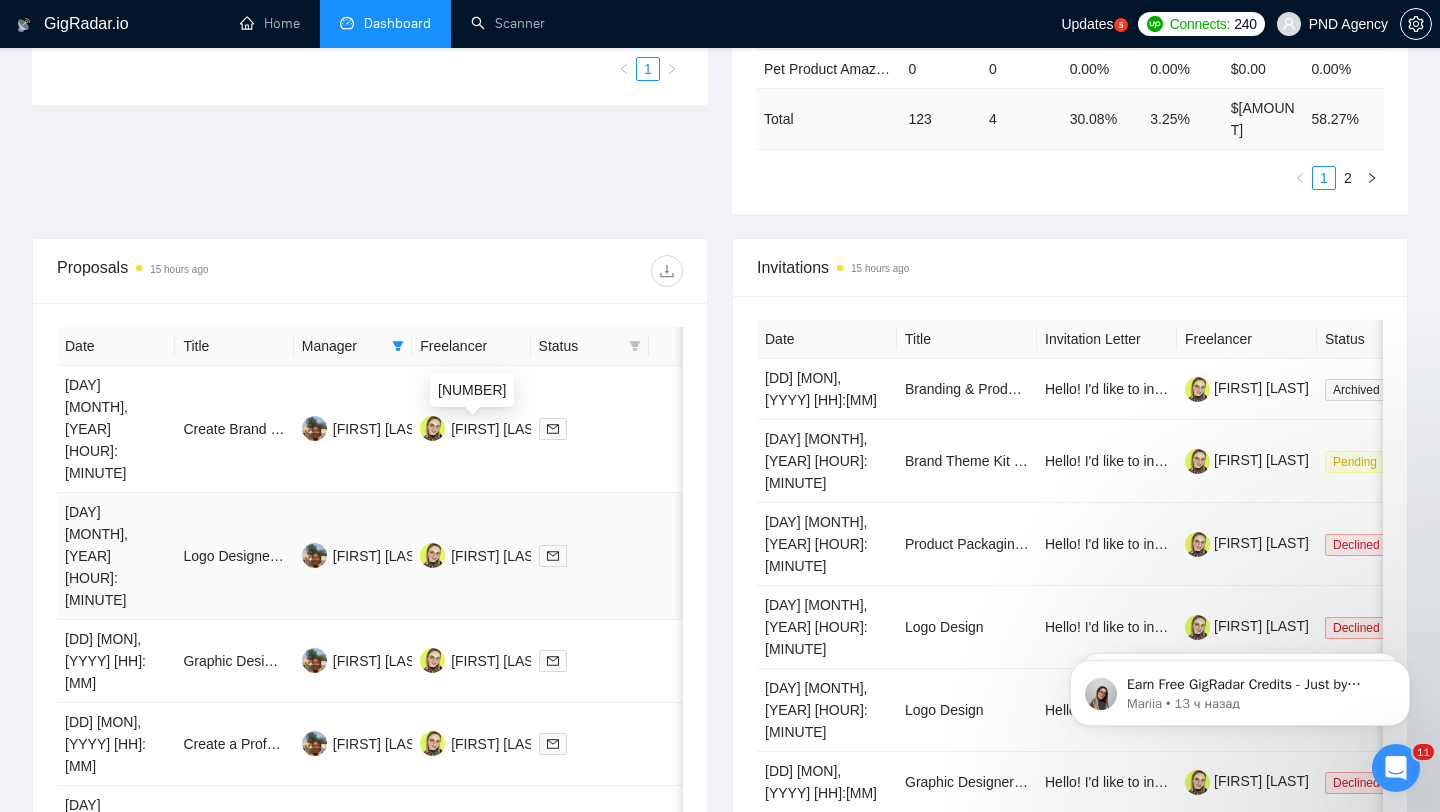 scroll, scrollTop: 616, scrollLeft: 0, axis: vertical 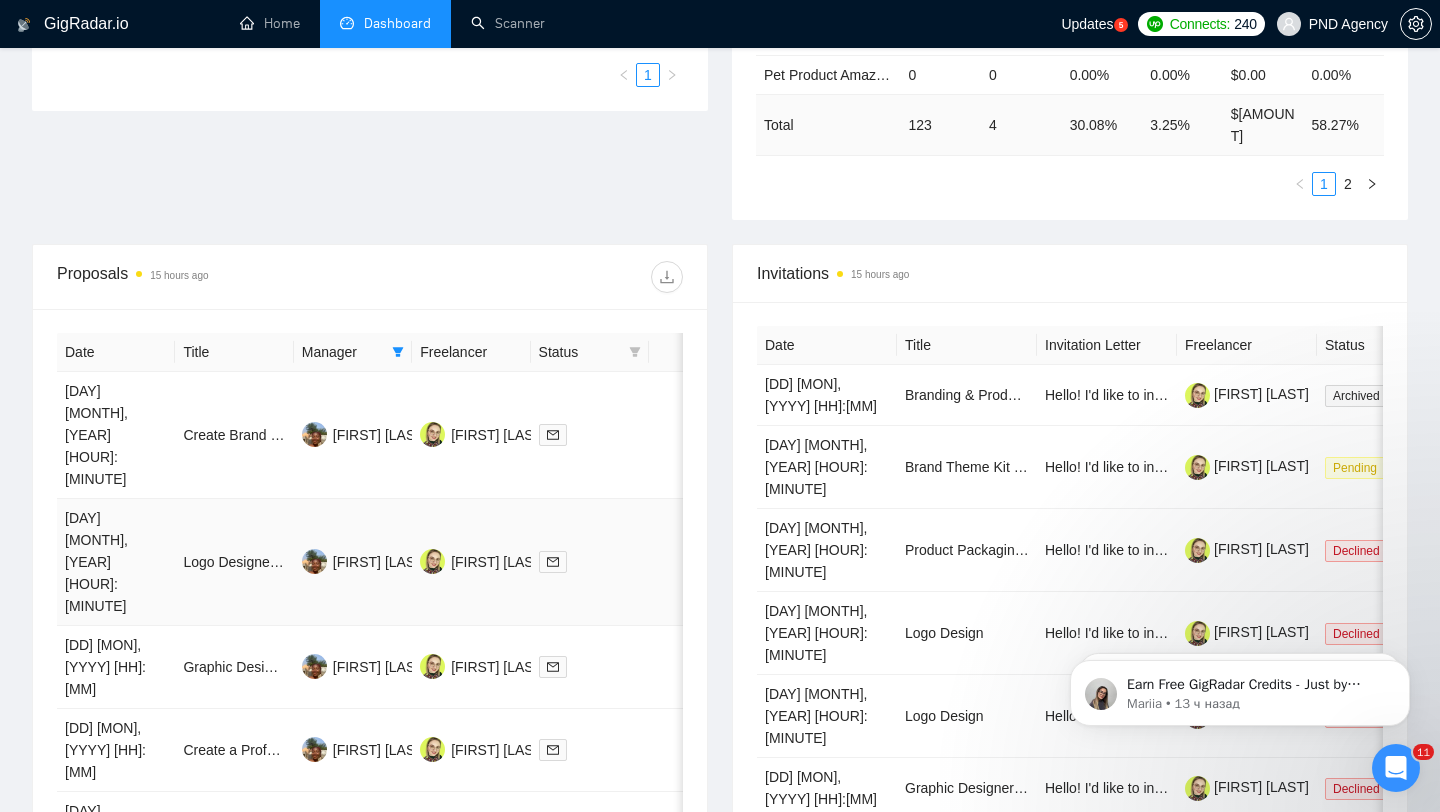 click at bounding box center [683, 562] 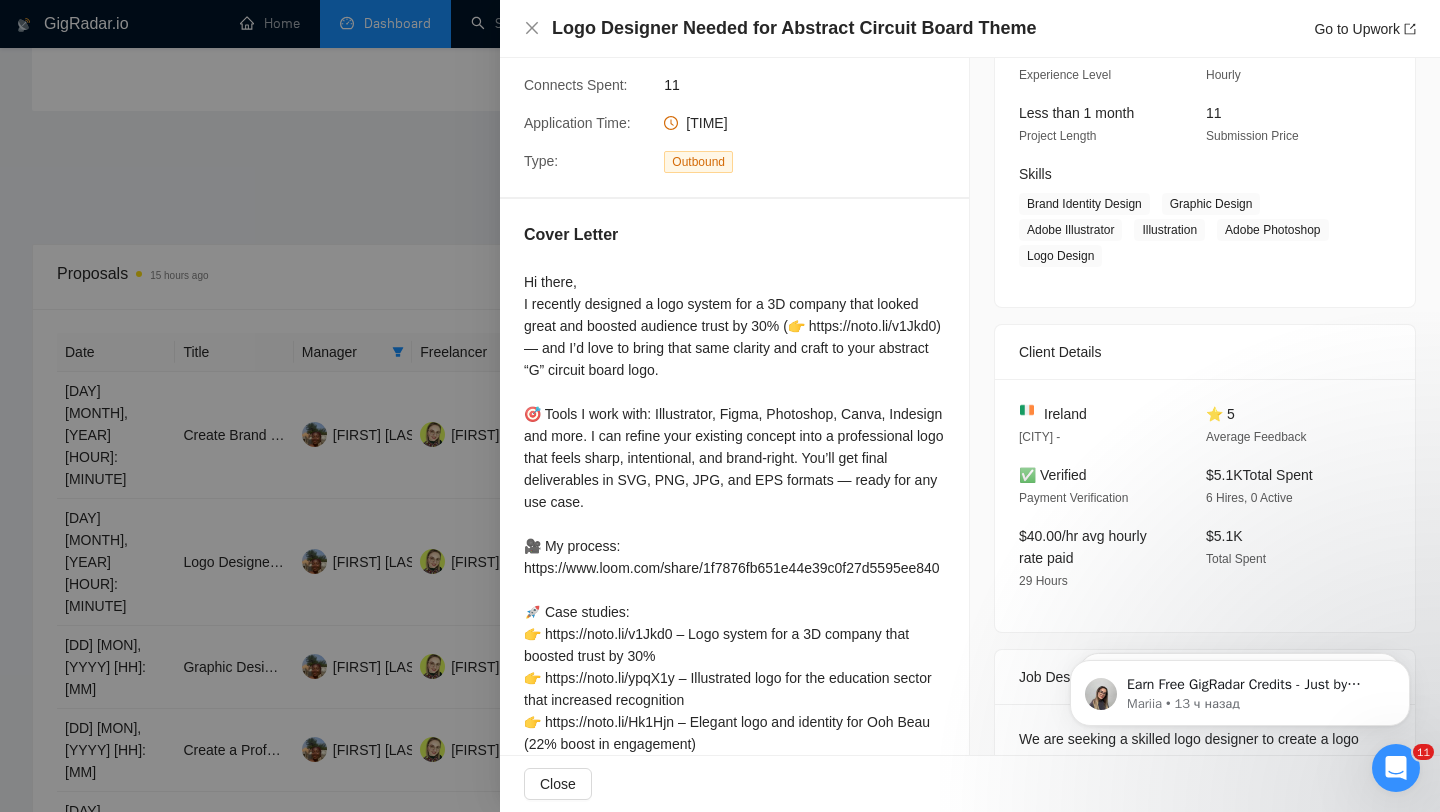 scroll, scrollTop: 0, scrollLeft: 0, axis: both 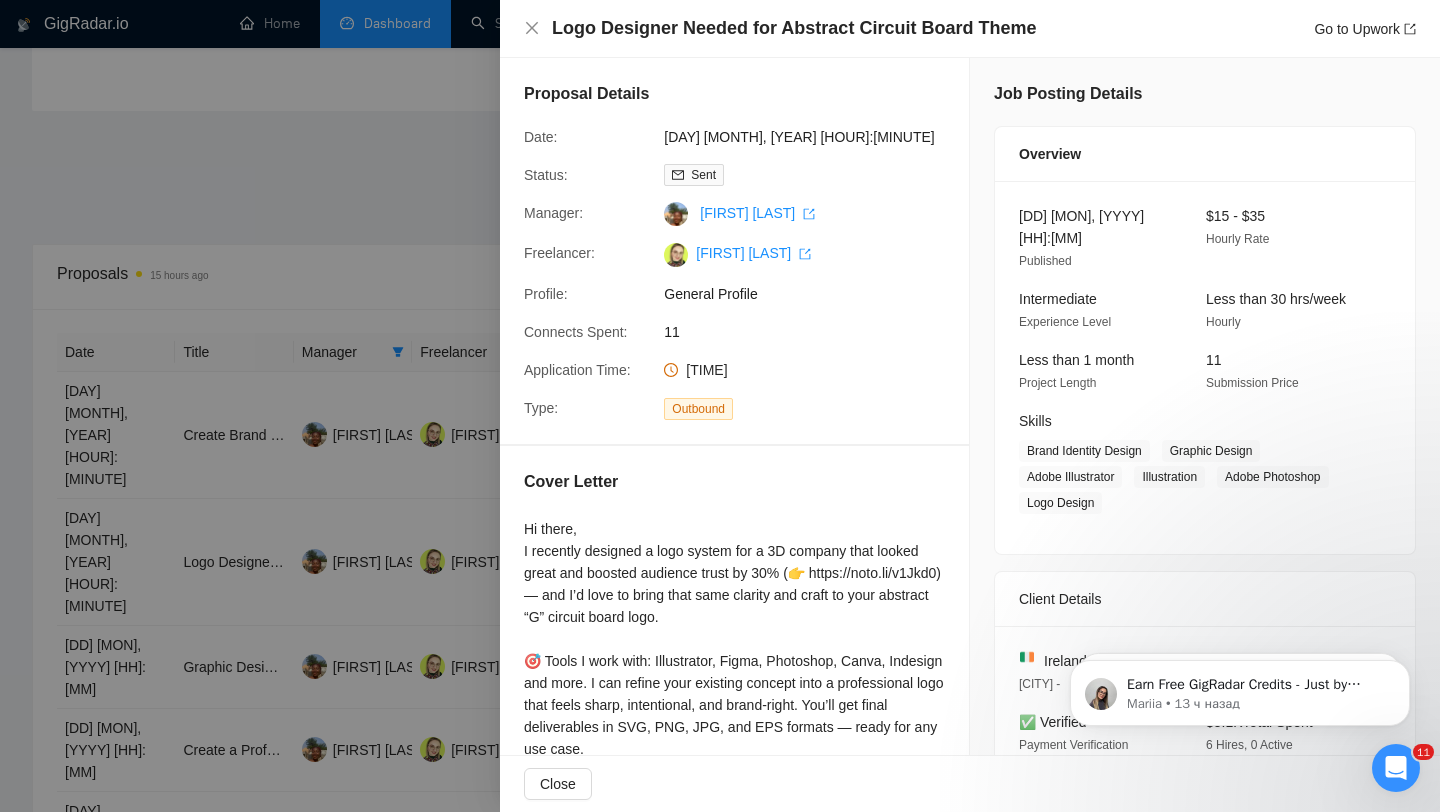 click at bounding box center [720, 406] 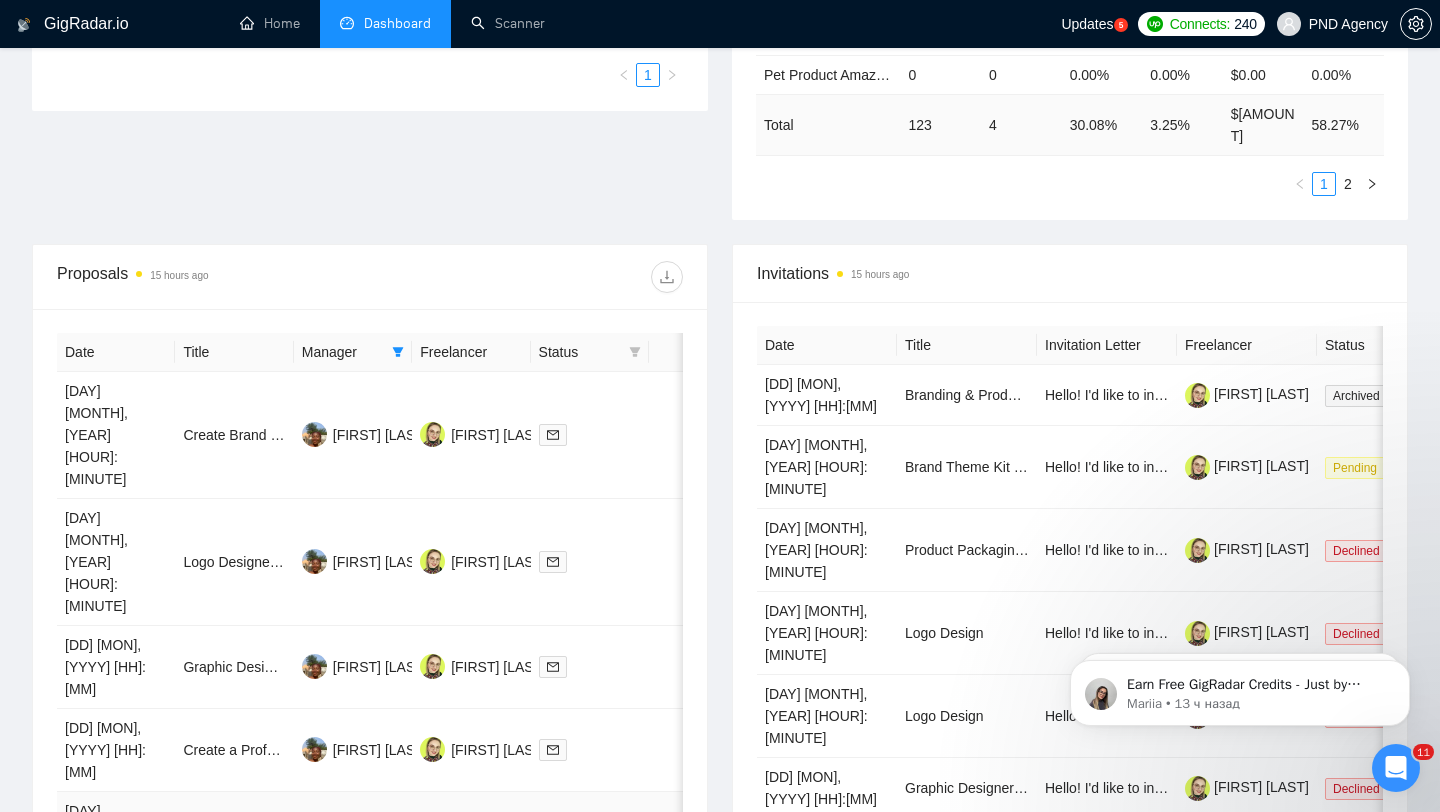 click at bounding box center (683, 855) 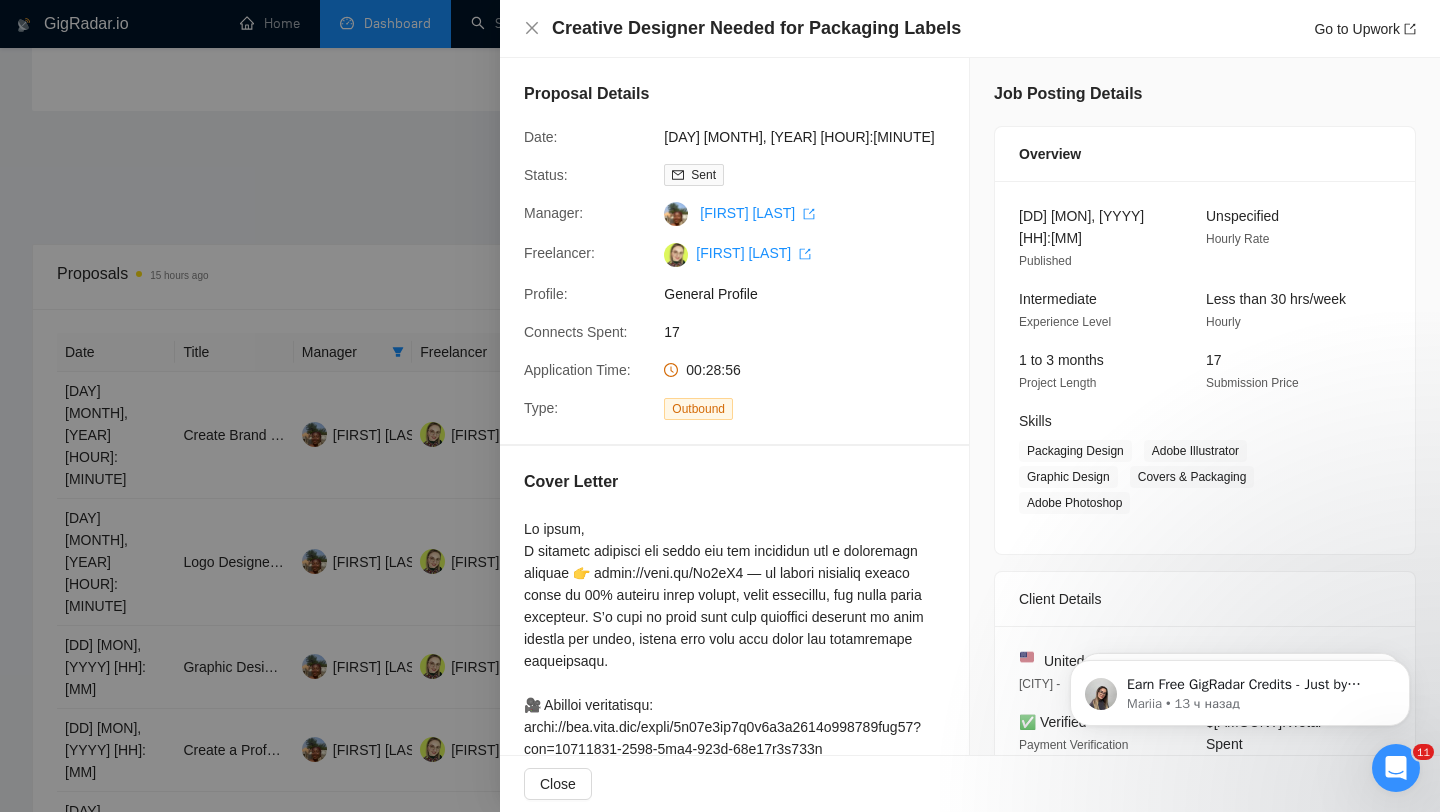 scroll, scrollTop: 476, scrollLeft: 0, axis: vertical 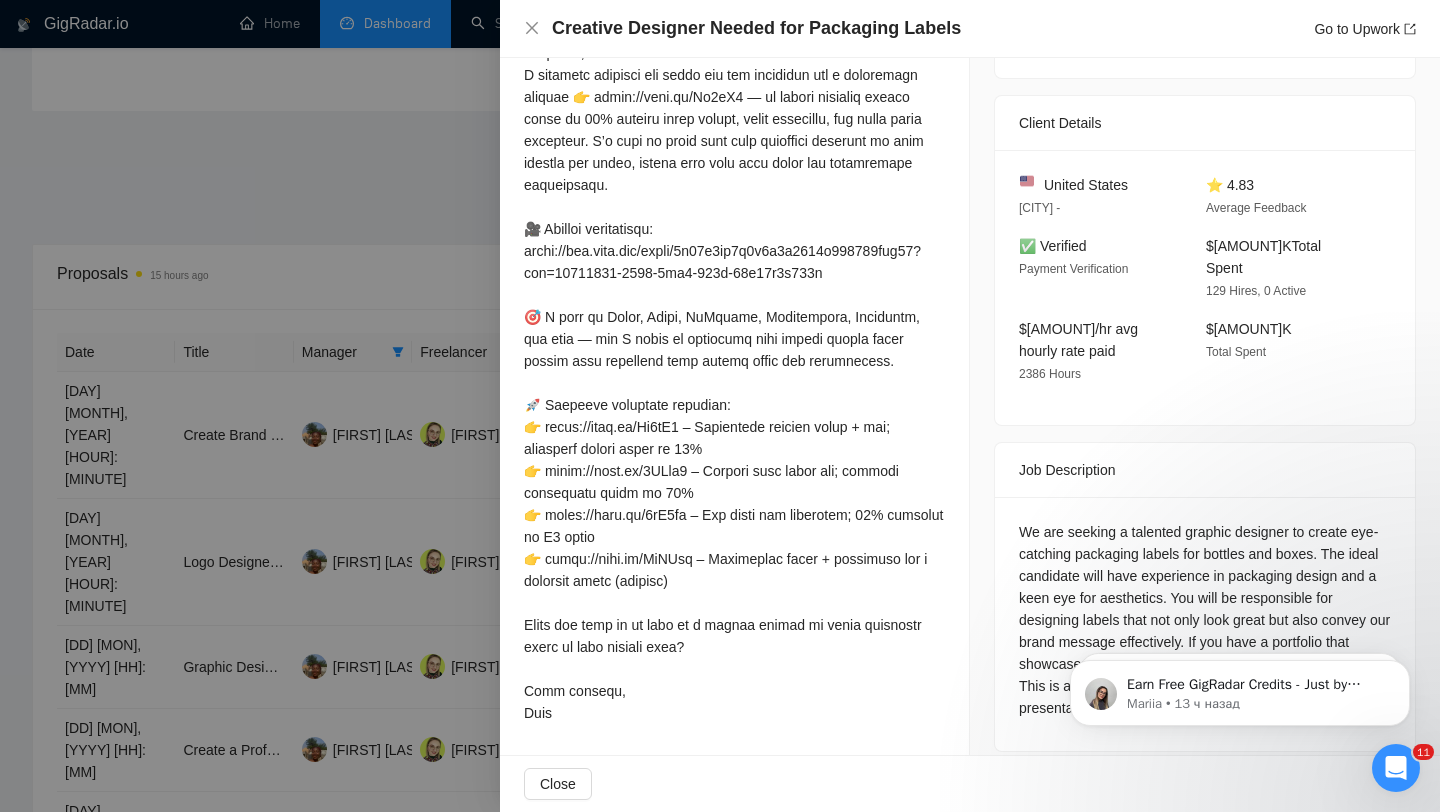 drag, startPoint x: 764, startPoint y: 169, endPoint x: 785, endPoint y: 169, distance: 21 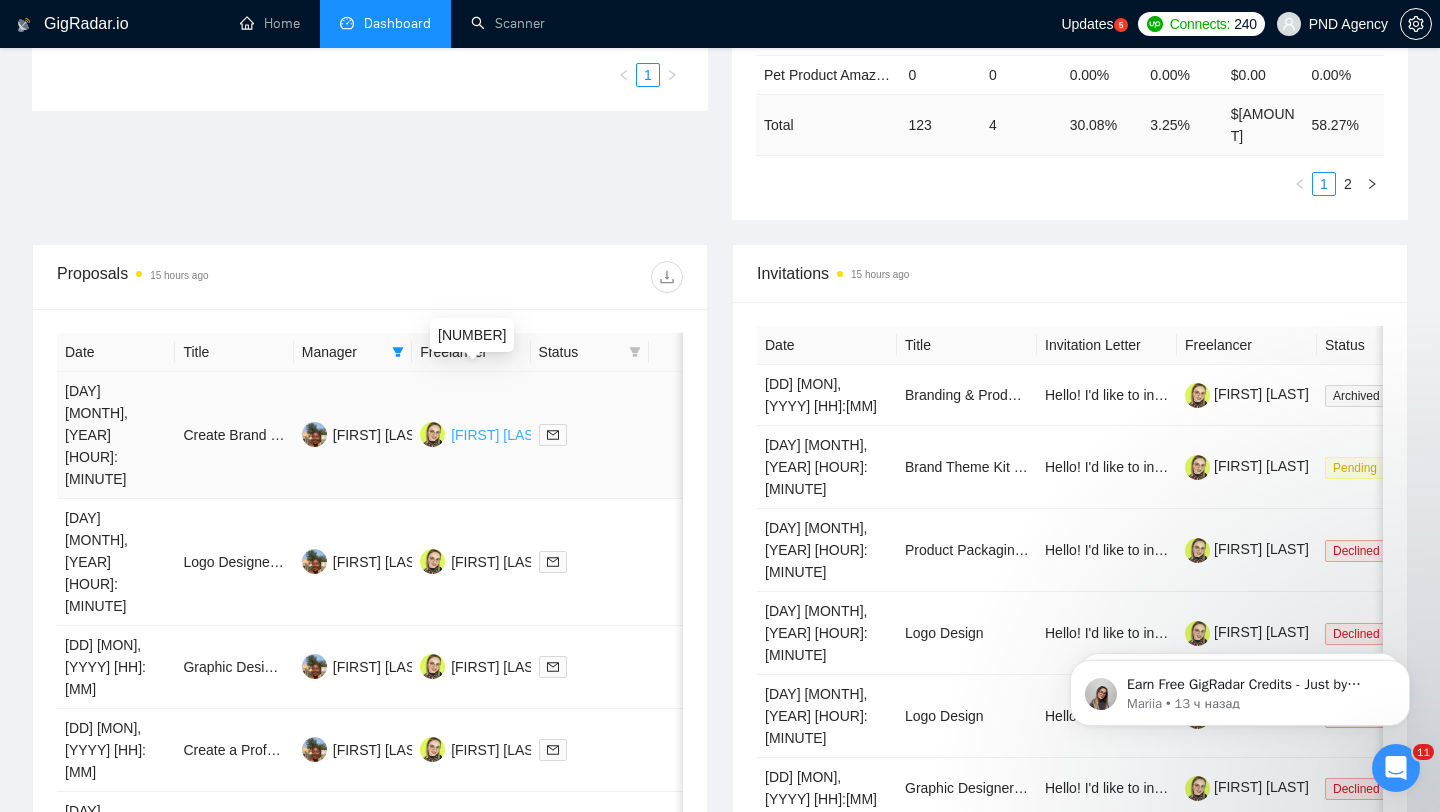scroll, scrollTop: 0, scrollLeft: 0, axis: both 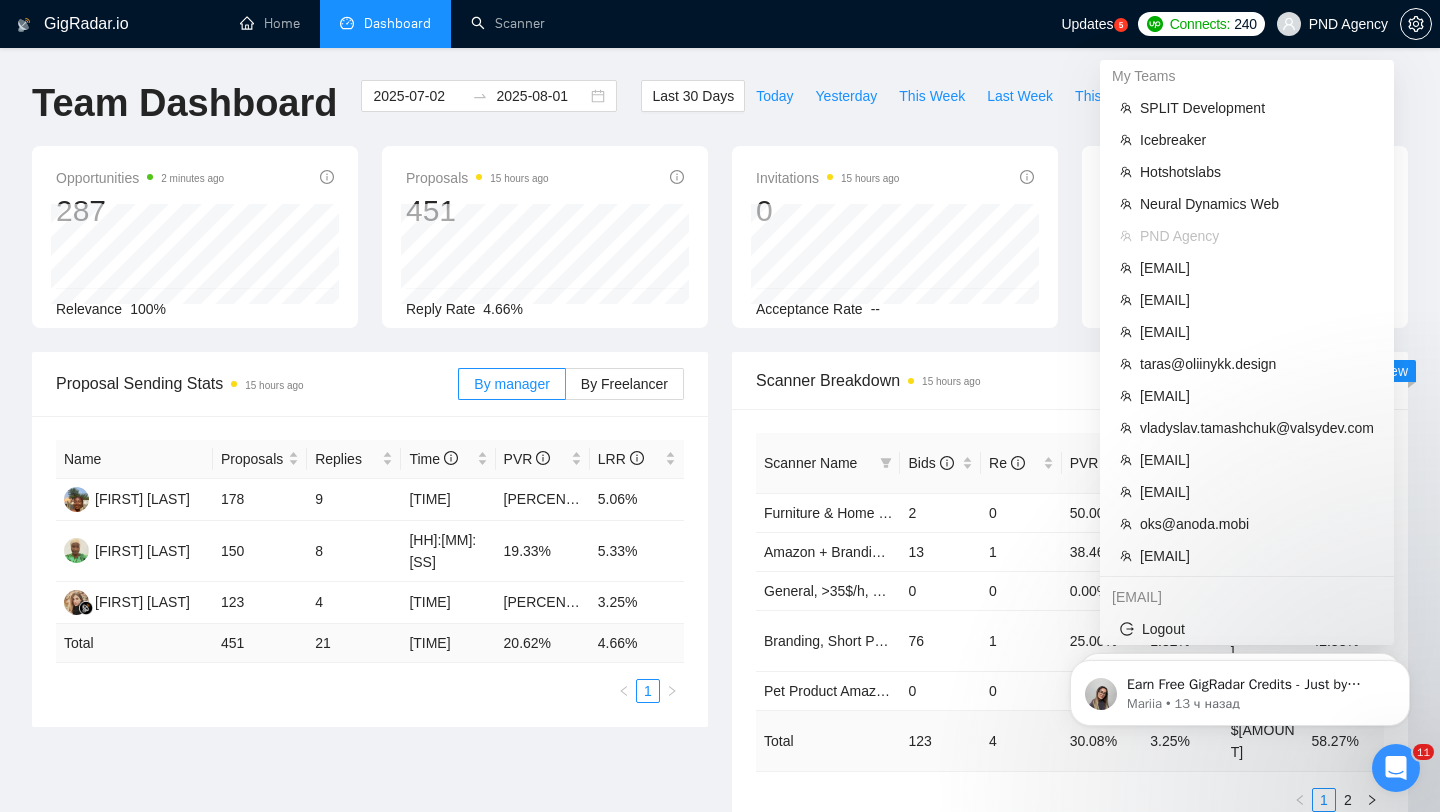 click on "PND Agency" at bounding box center [1332, 24] 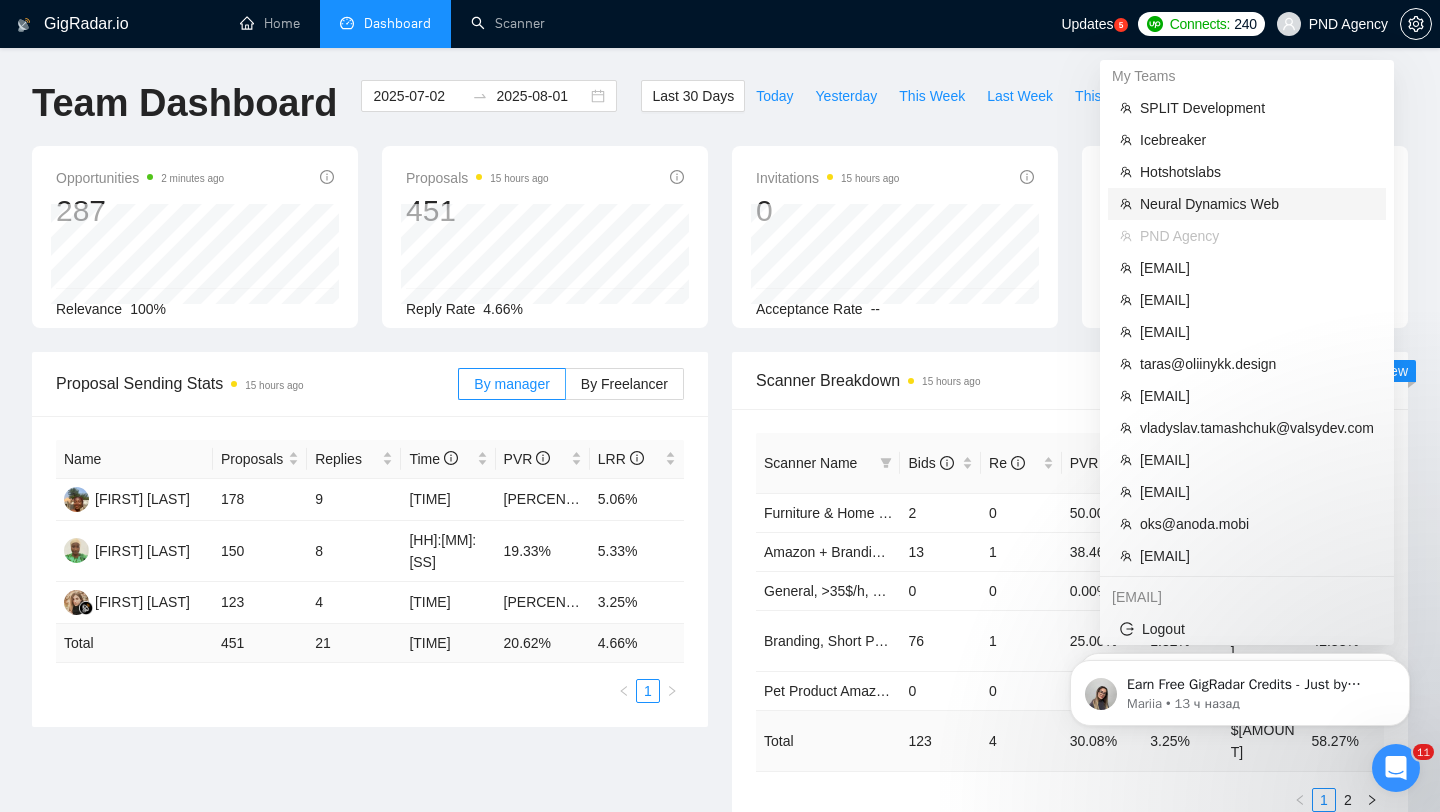 click on "Neural Dynamics Web" at bounding box center [1247, 204] 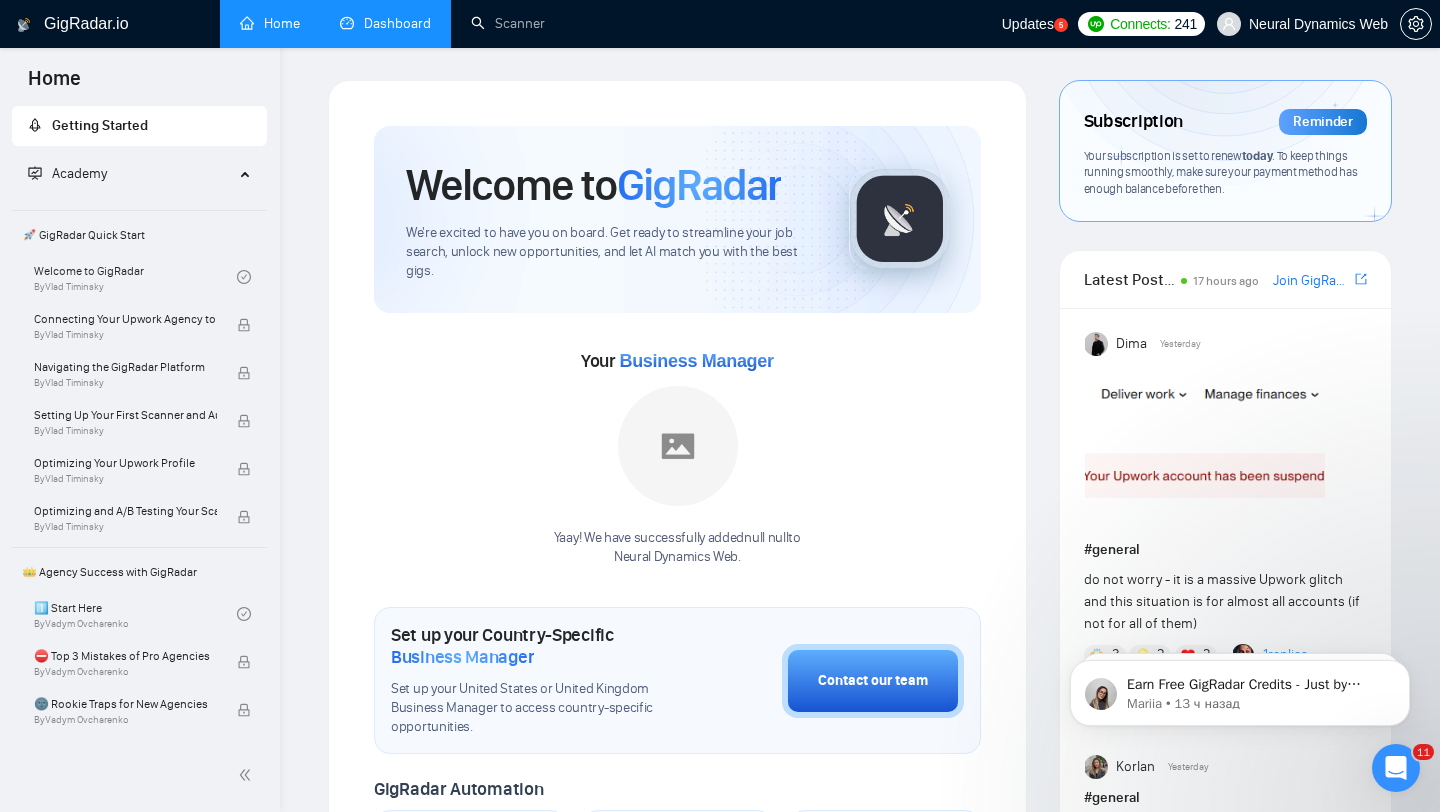 click on "Dashboard" at bounding box center (385, 23) 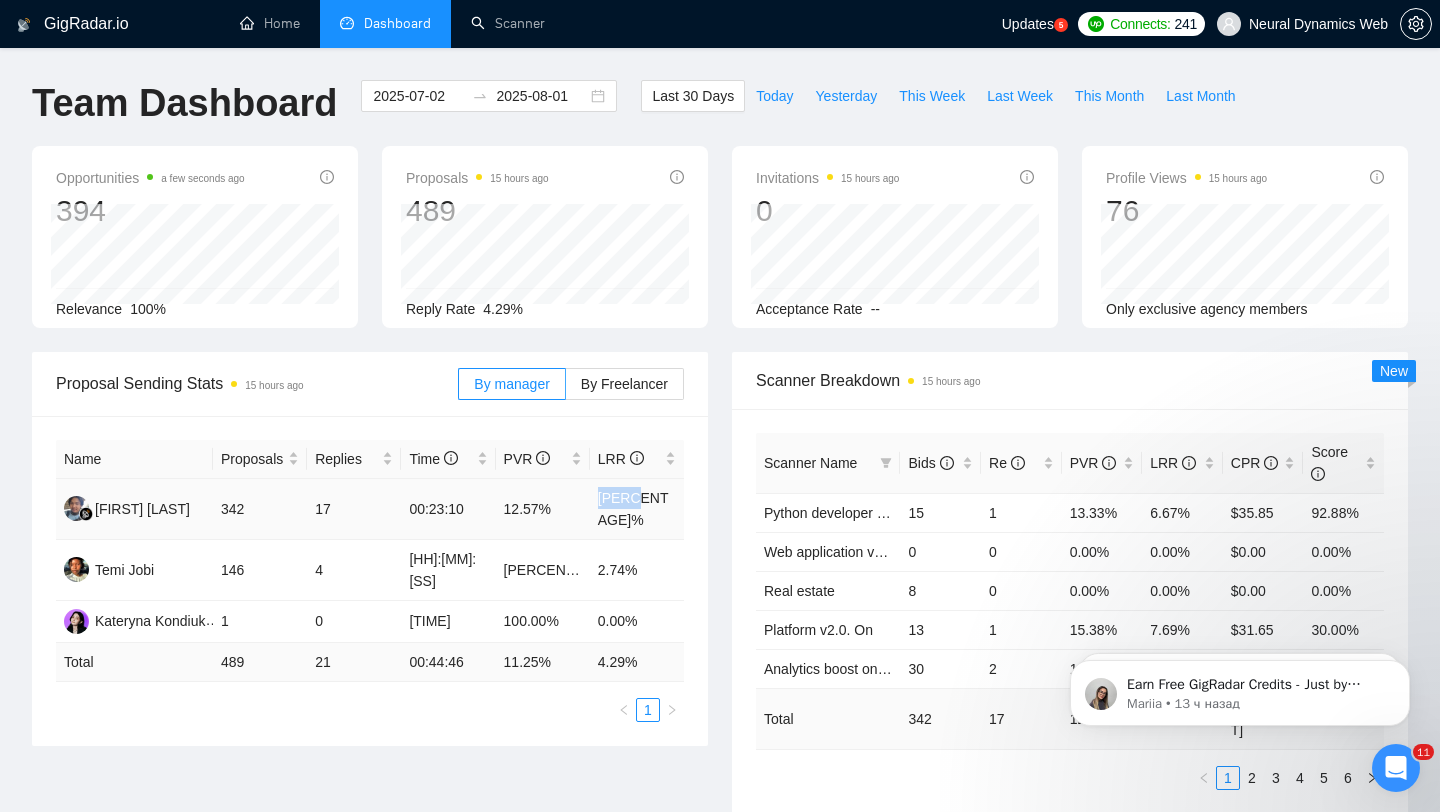 drag, startPoint x: 595, startPoint y: 502, endPoint x: 650, endPoint y: 503, distance: 55.00909 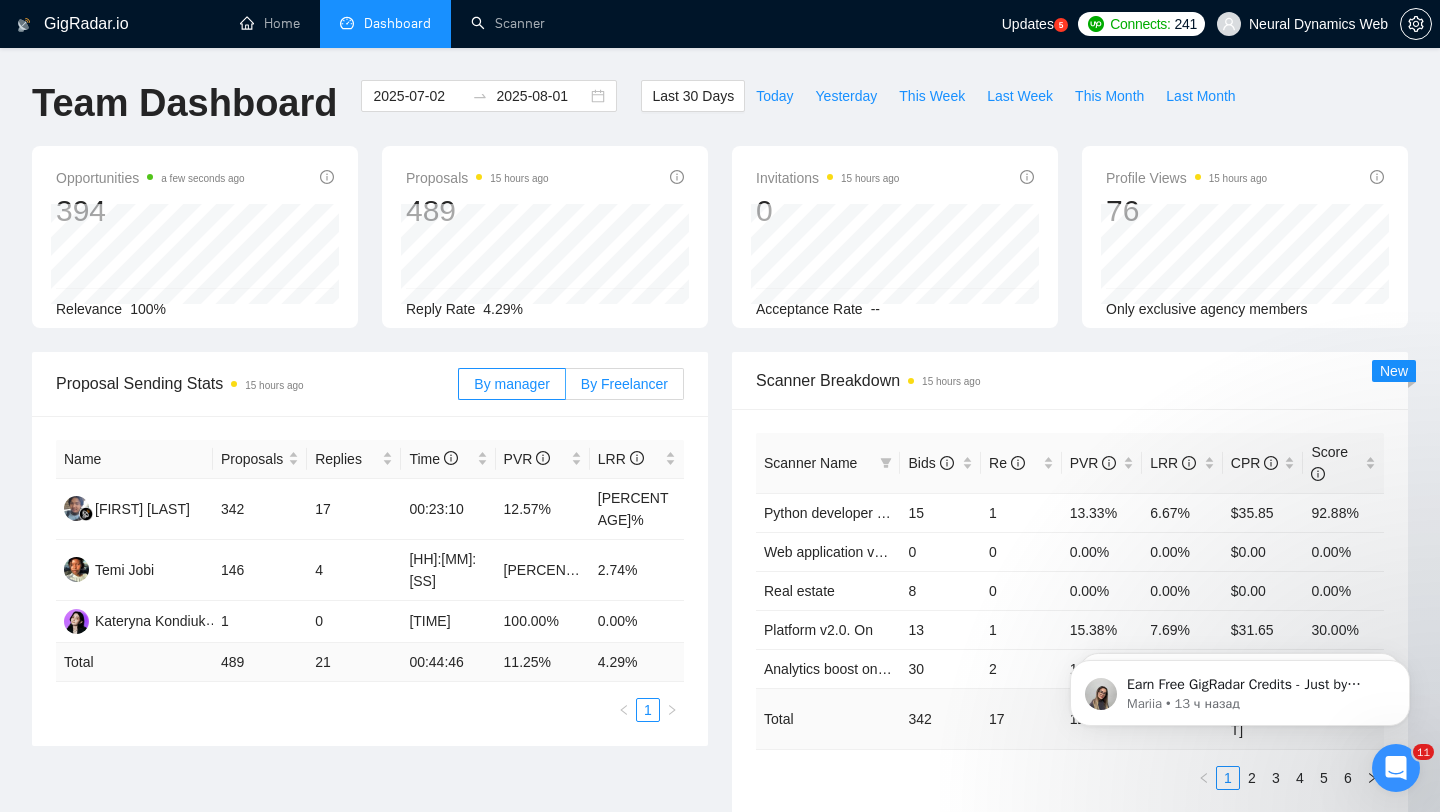 click on "By Freelancer" at bounding box center (624, 384) 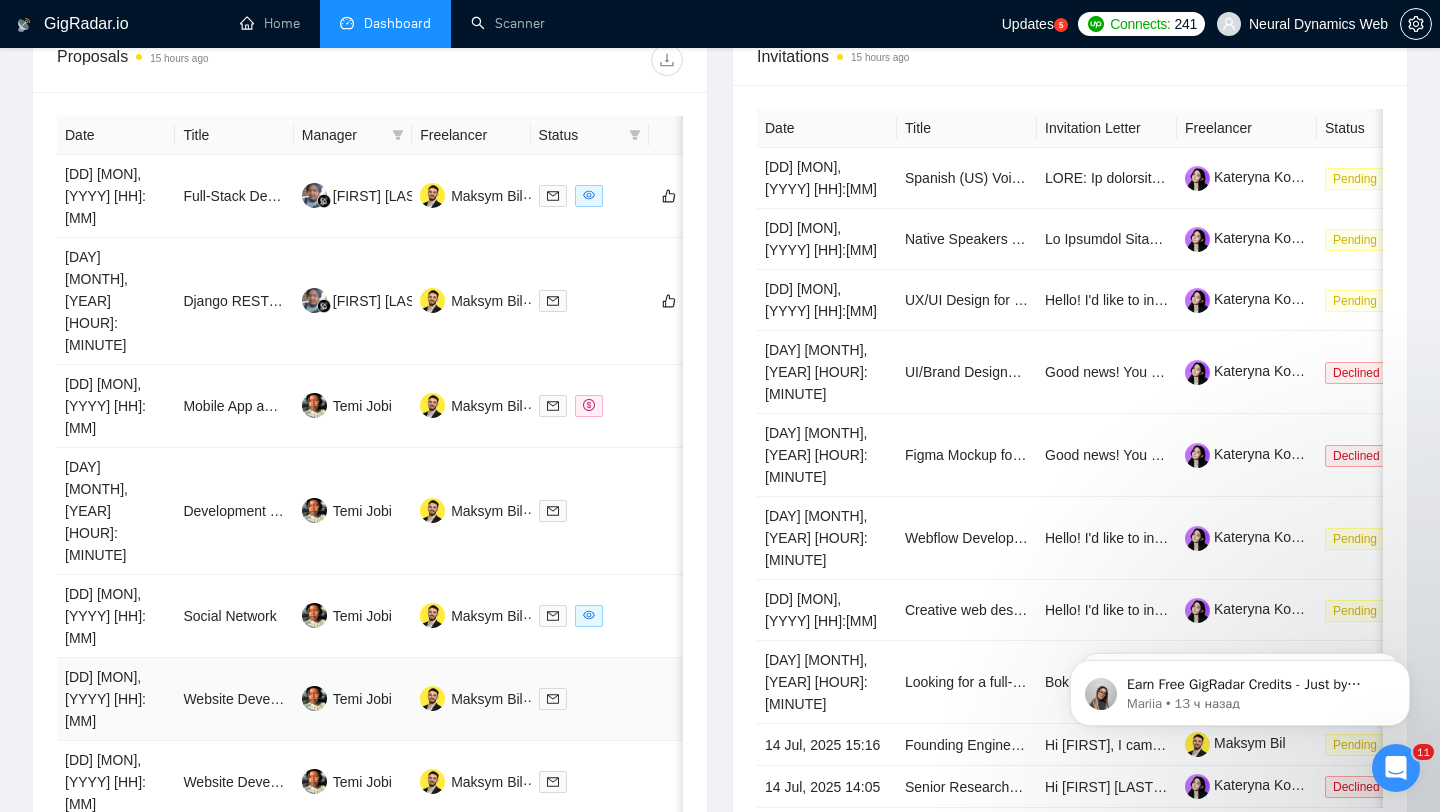scroll, scrollTop: 839, scrollLeft: 0, axis: vertical 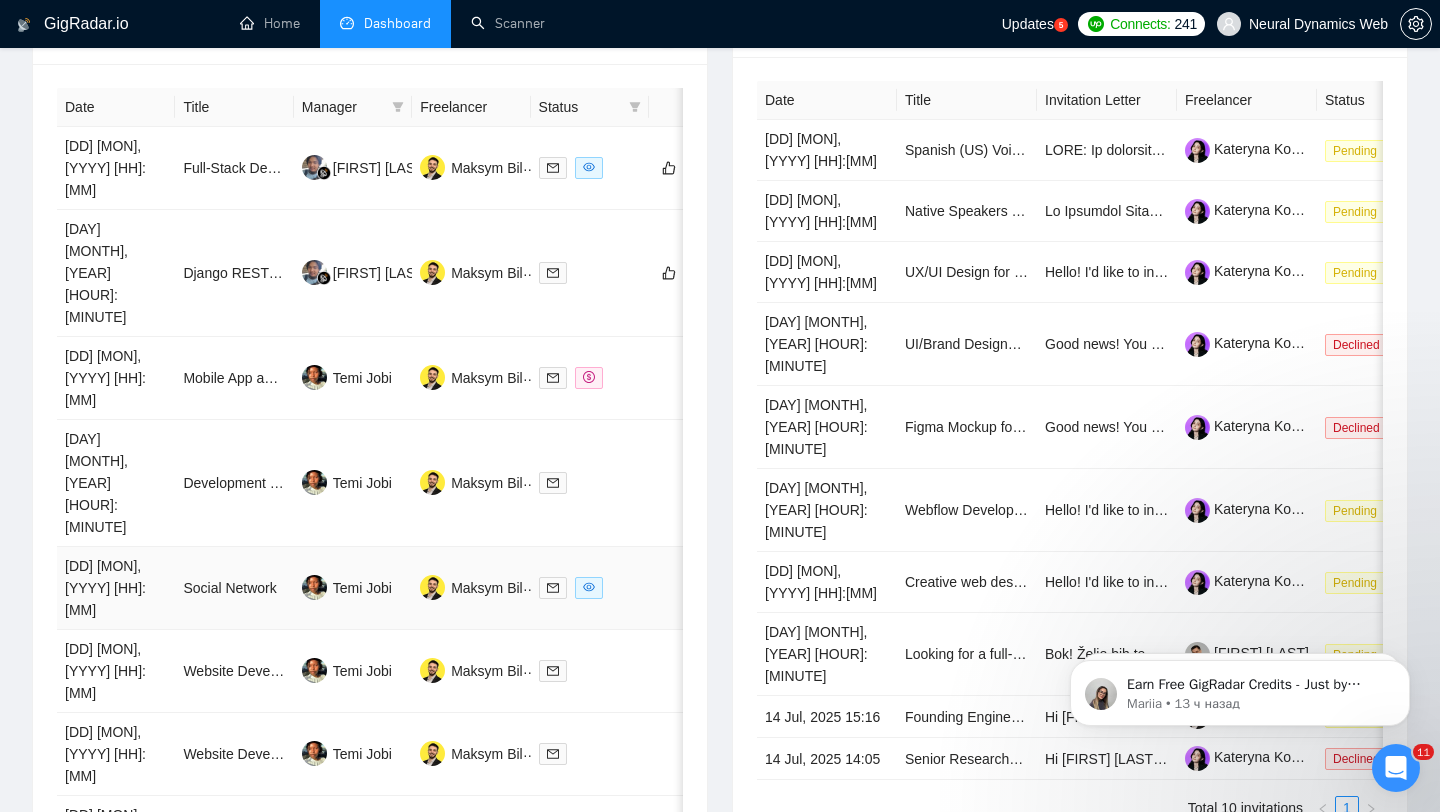 click at bounding box center [683, 588] 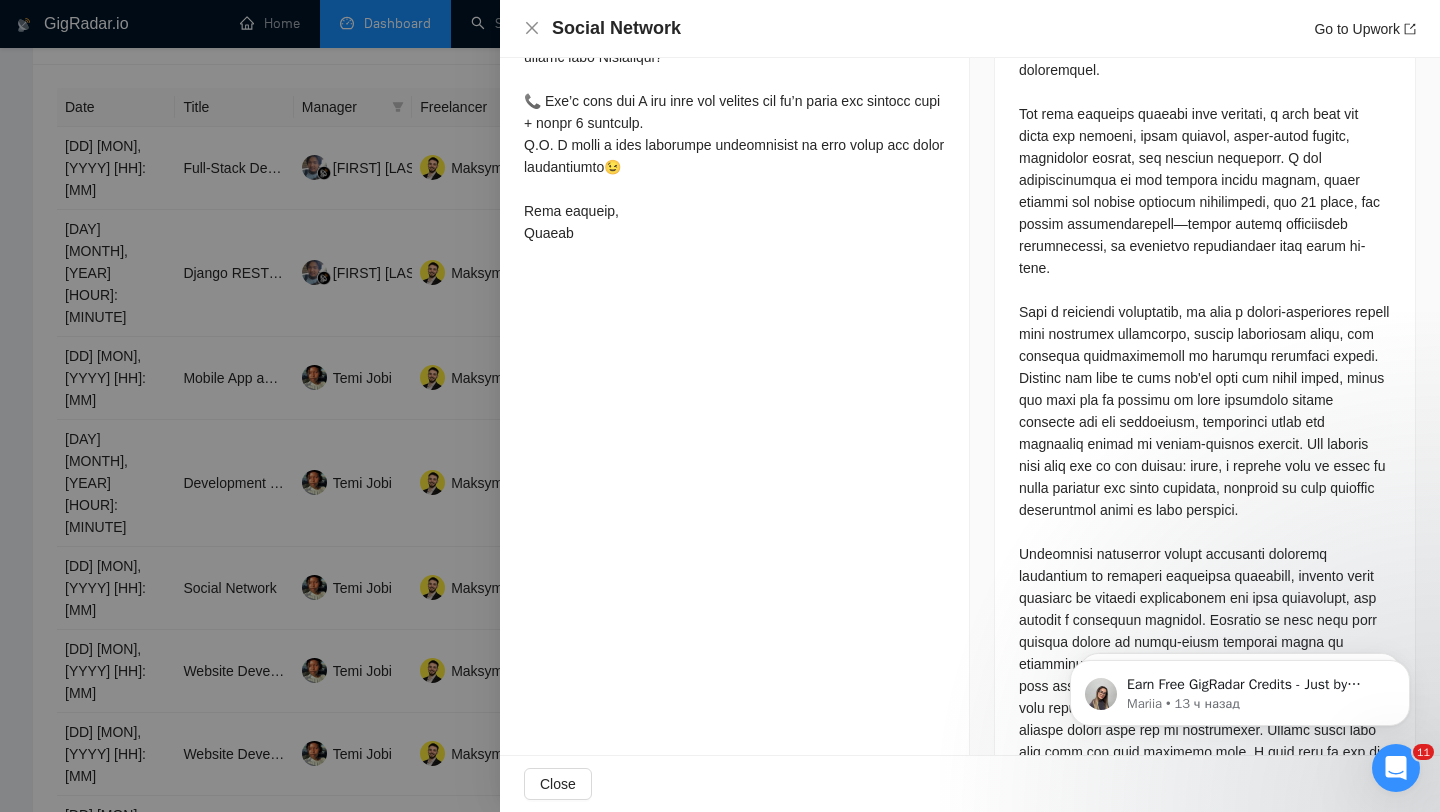 scroll, scrollTop: 1084, scrollLeft: 0, axis: vertical 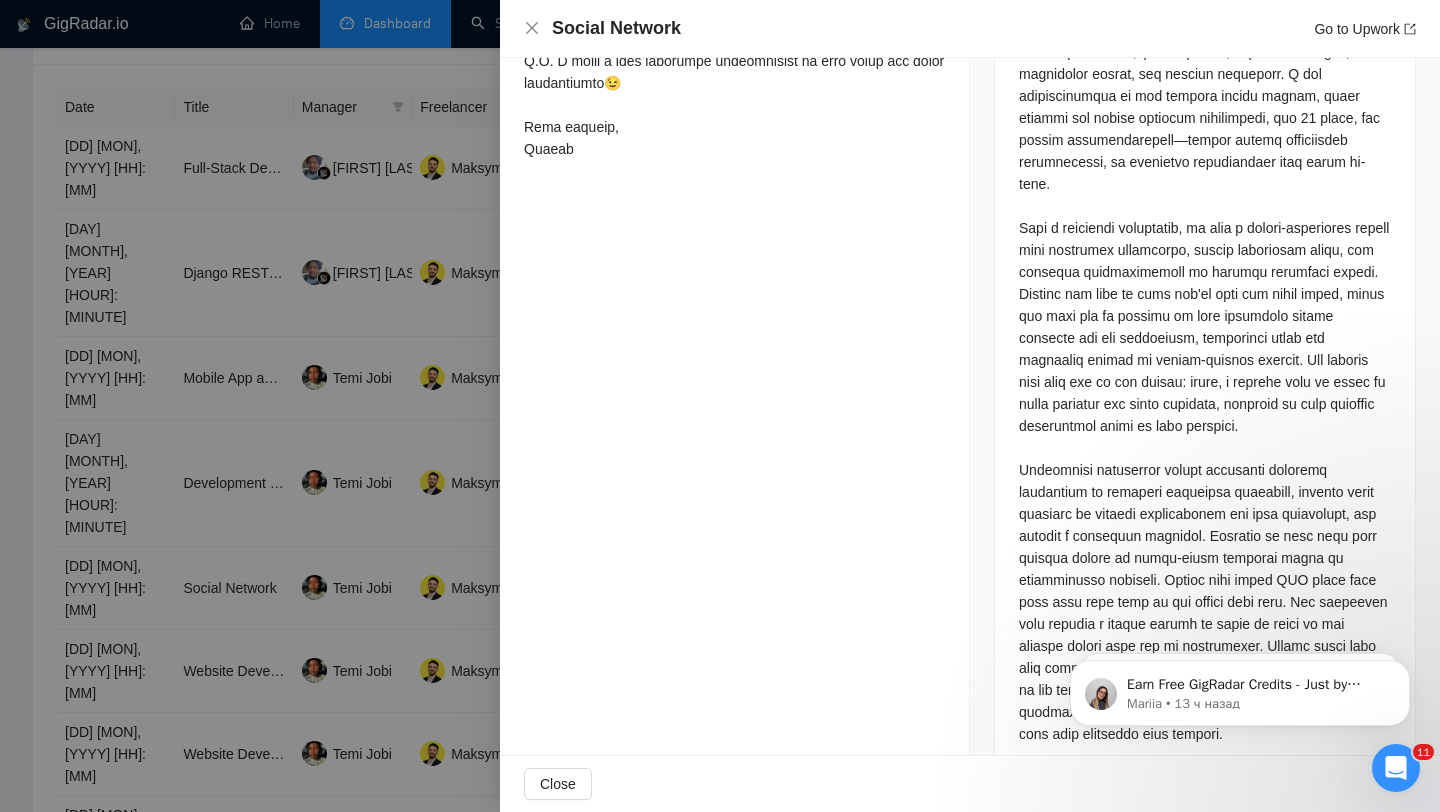 click at bounding box center [720, 406] 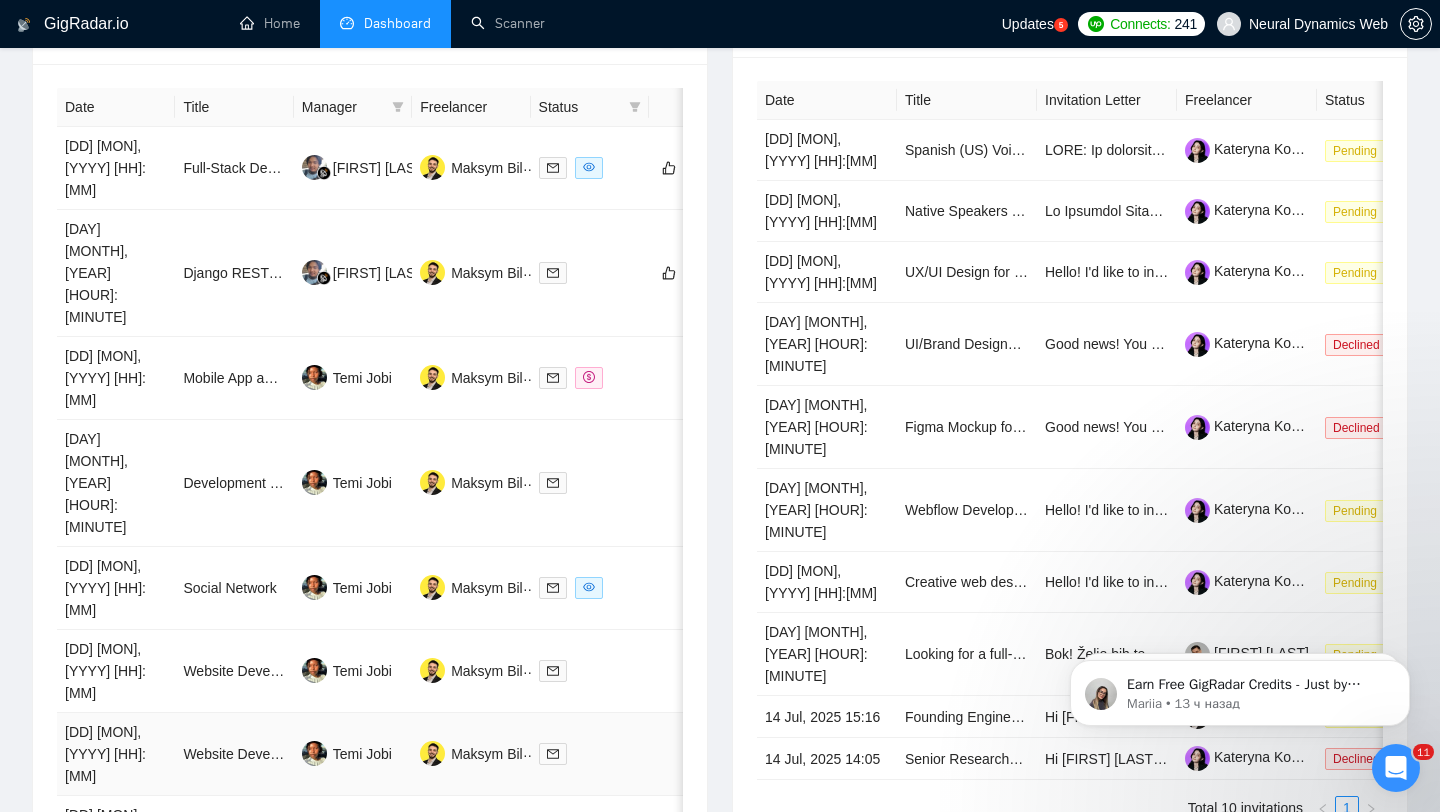 click at bounding box center [590, 753] 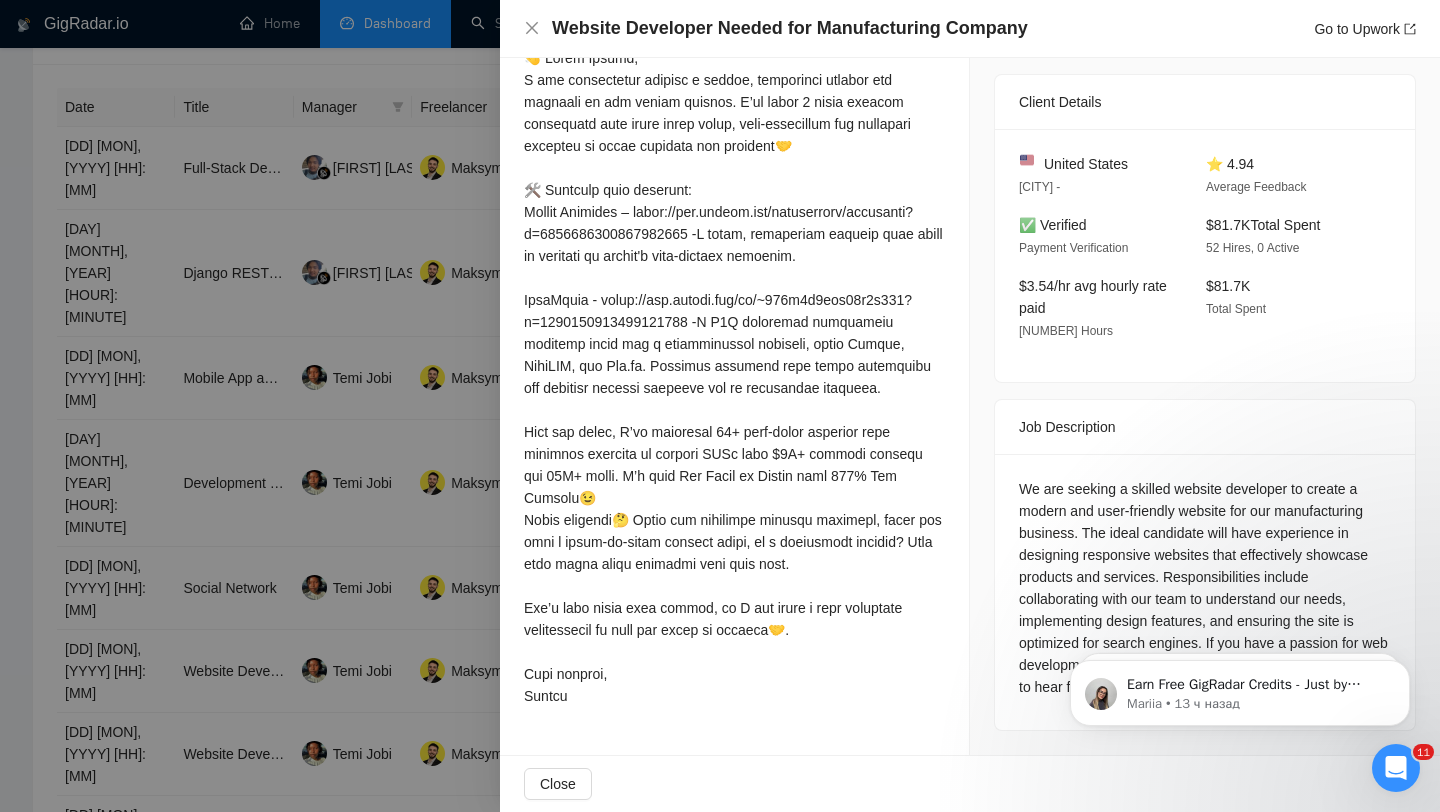 click at bounding box center (720, 406) 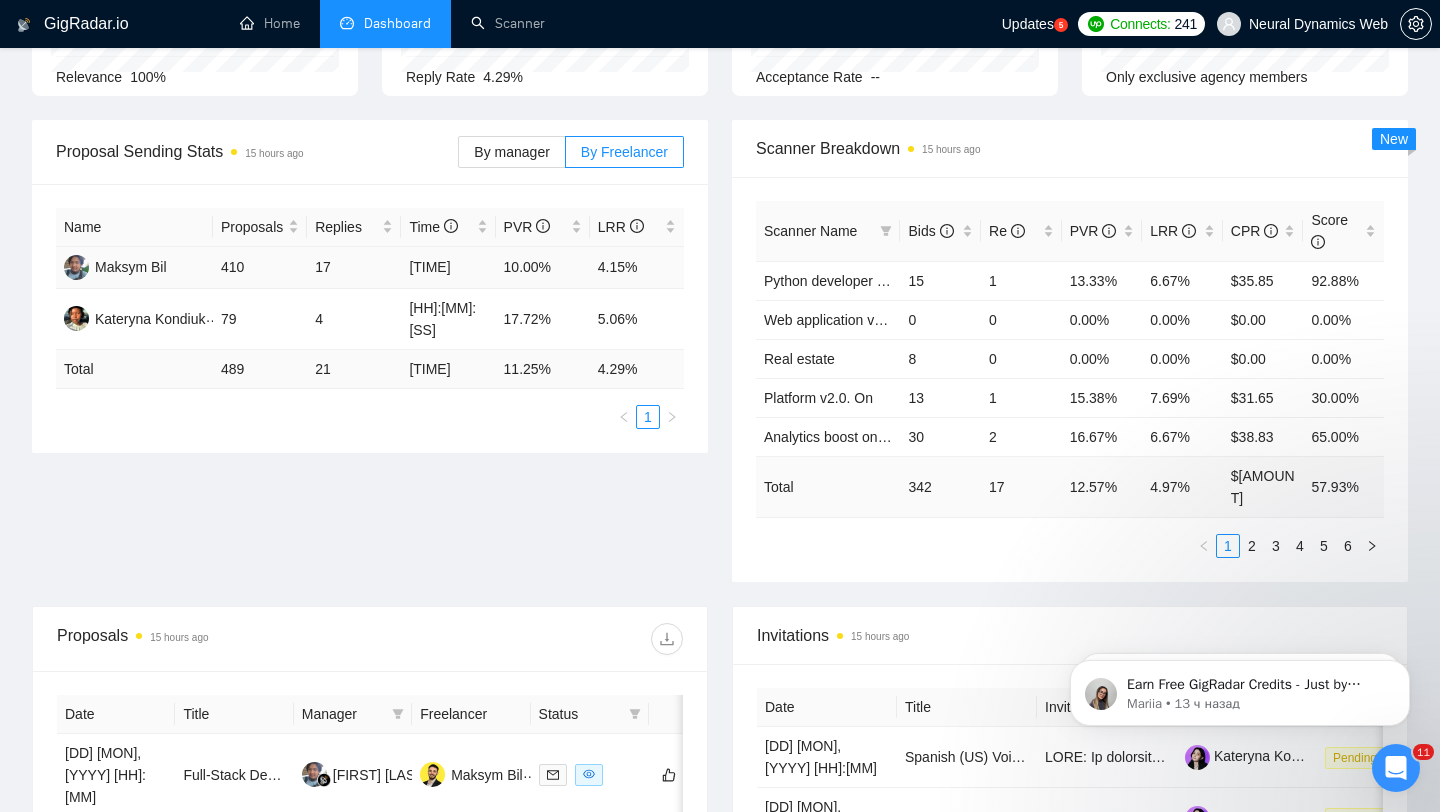scroll, scrollTop: 245, scrollLeft: 0, axis: vertical 